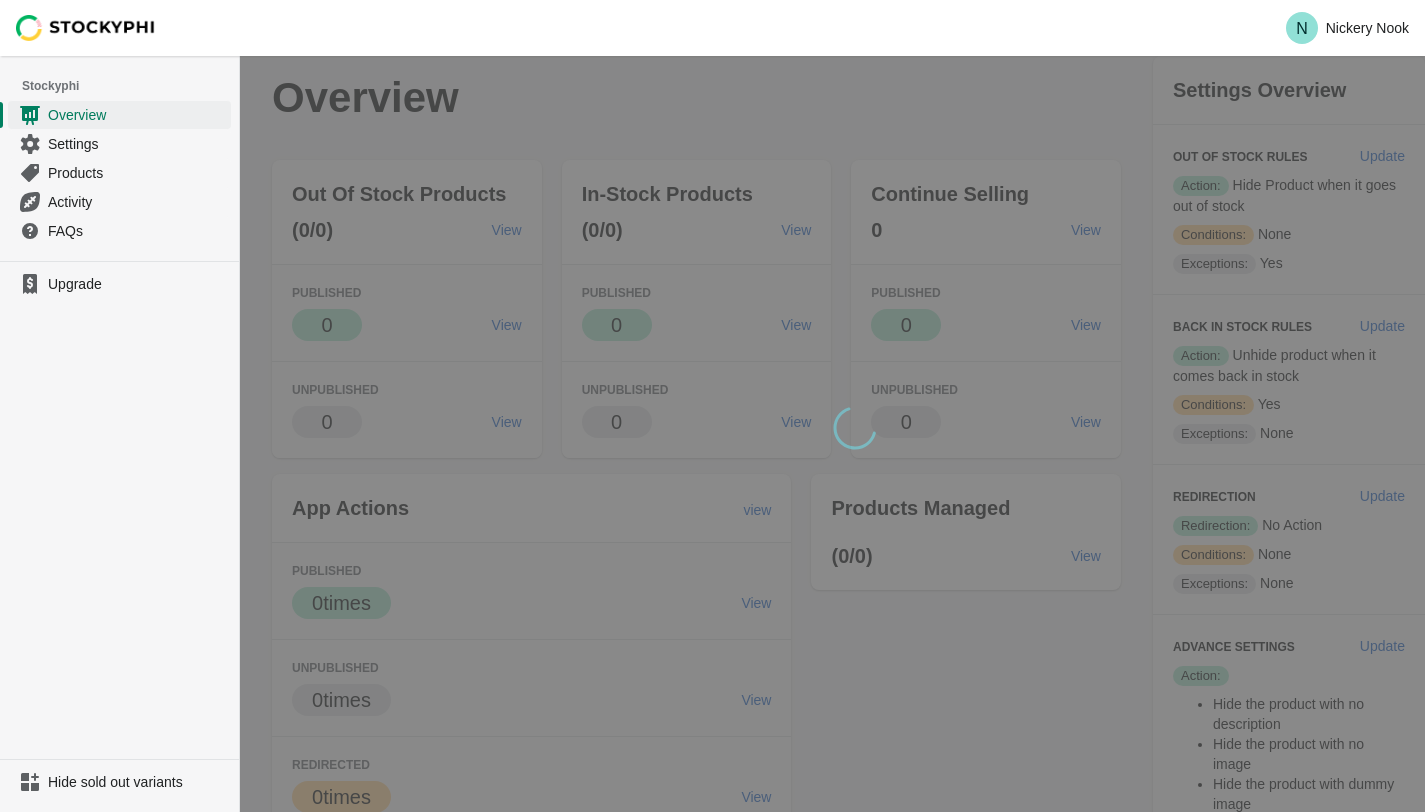 scroll, scrollTop: 0, scrollLeft: 0, axis: both 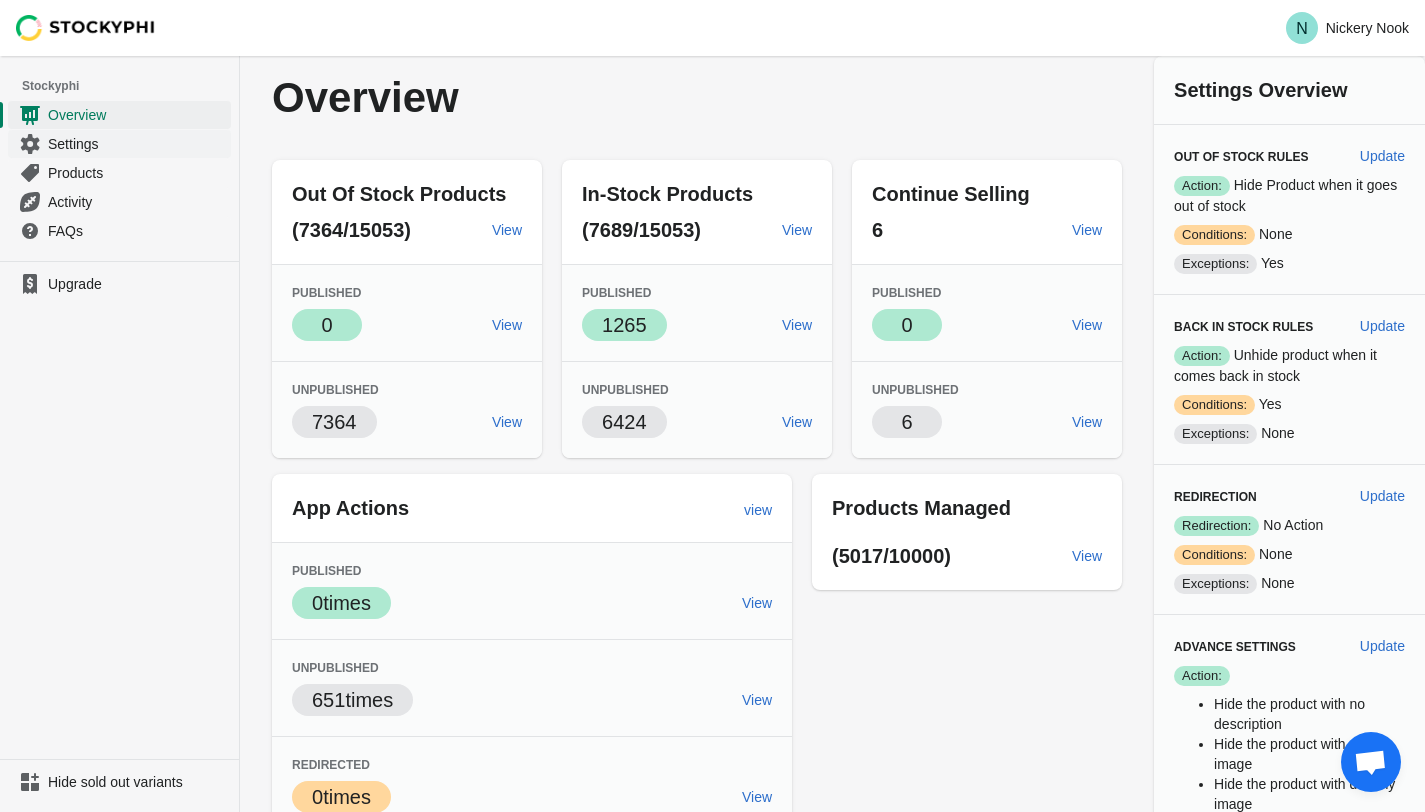click on "Settings" at bounding box center [137, 144] 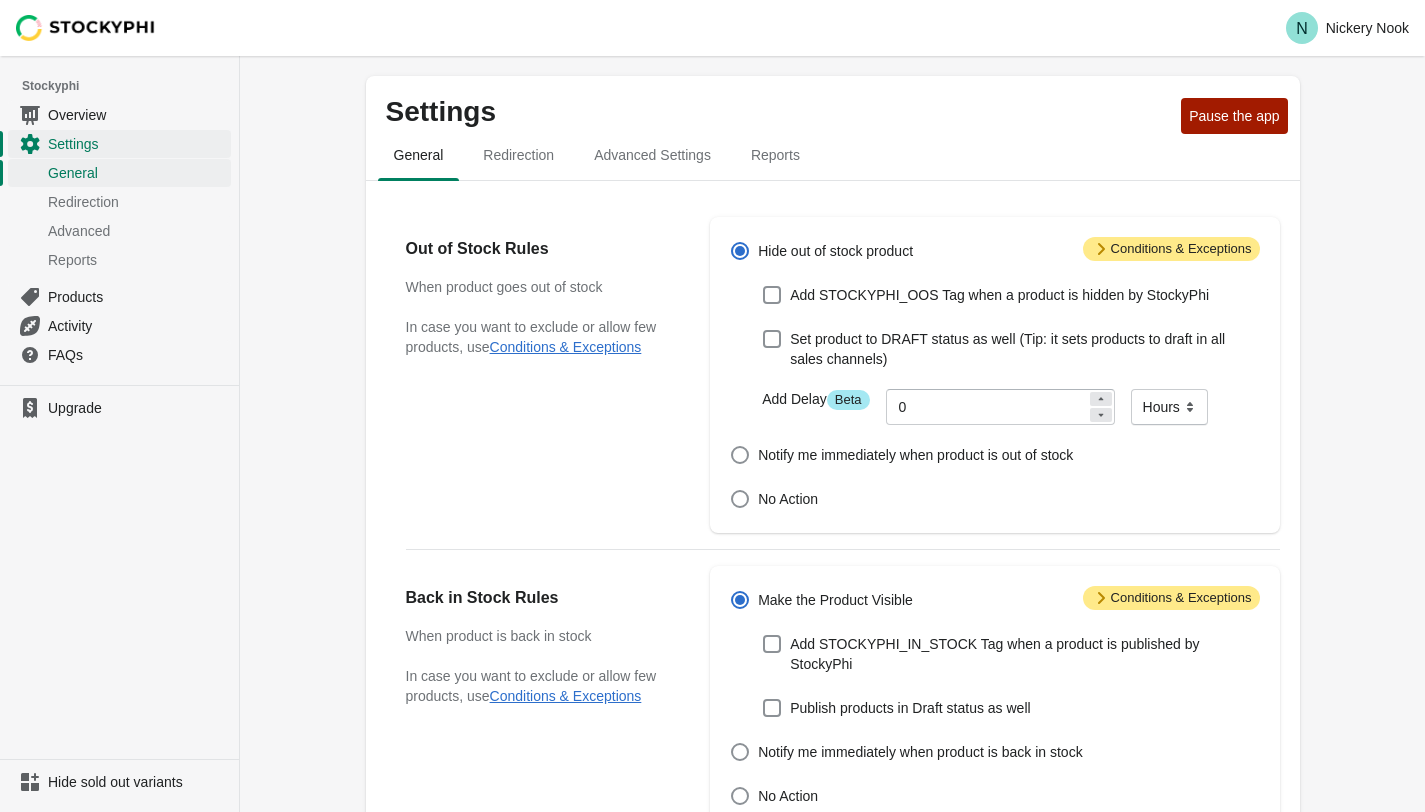 scroll, scrollTop: 0, scrollLeft: 0, axis: both 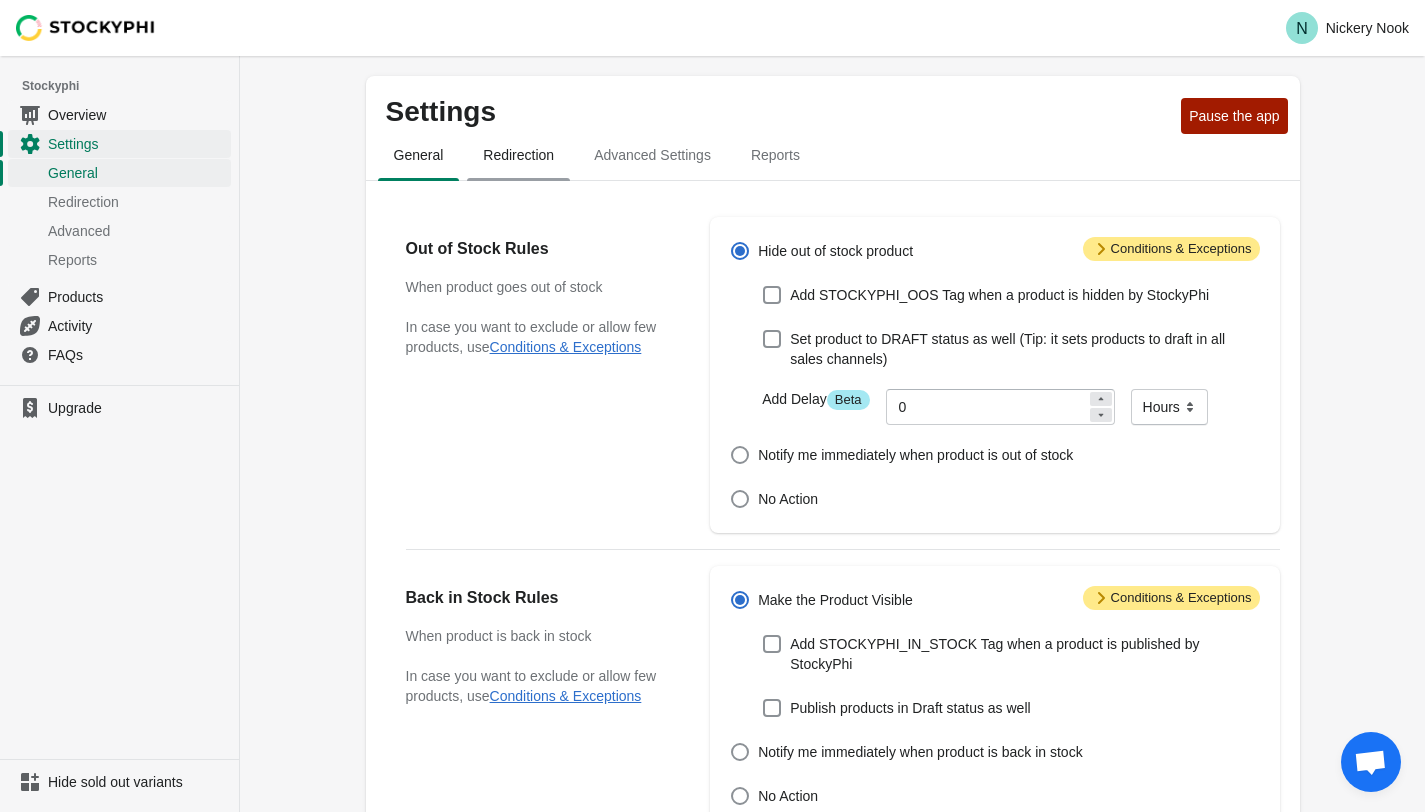 click on "Redirection" at bounding box center (518, 155) 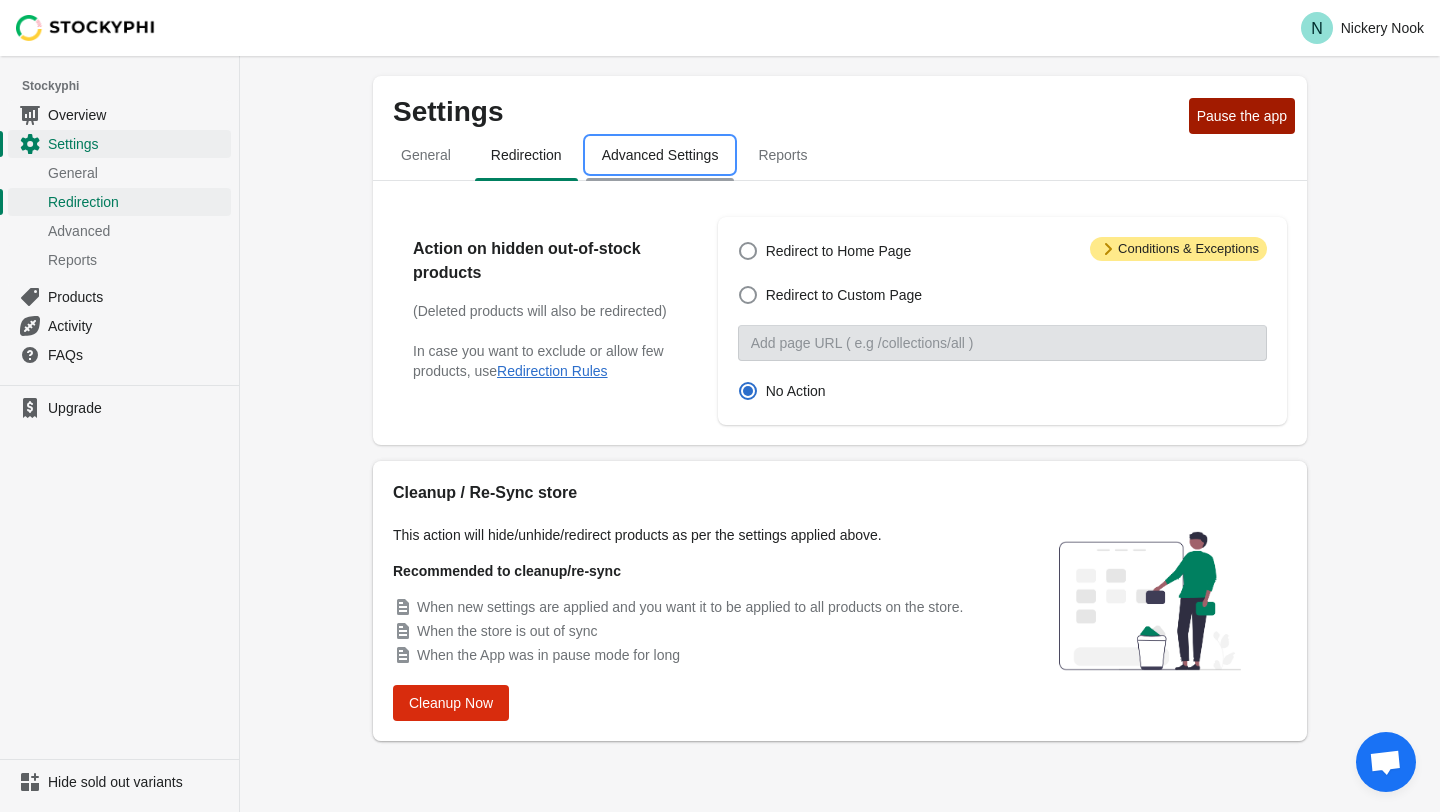 click on "Advanced Settings" at bounding box center (660, 155) 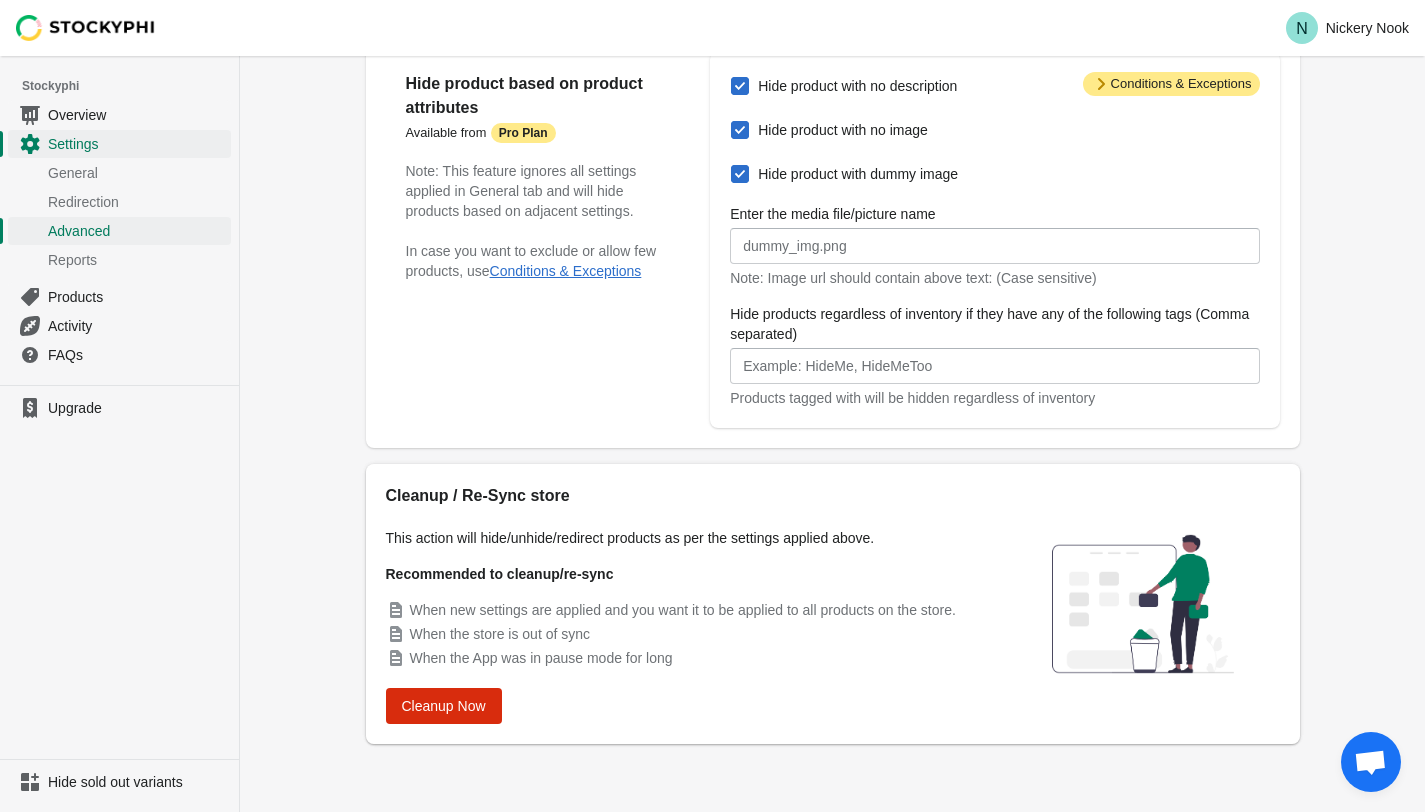 scroll, scrollTop: 0, scrollLeft: 0, axis: both 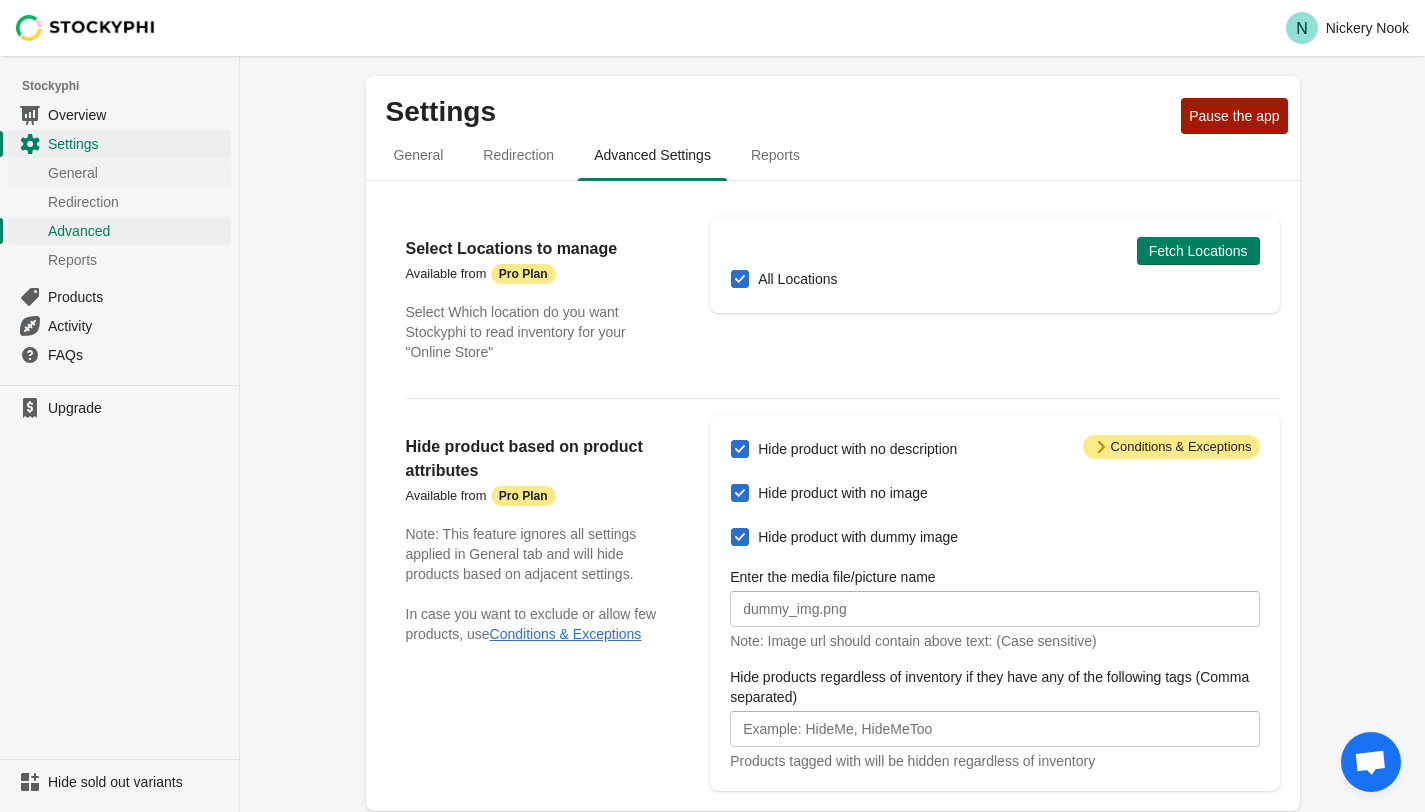 click on "General" at bounding box center [137, 173] 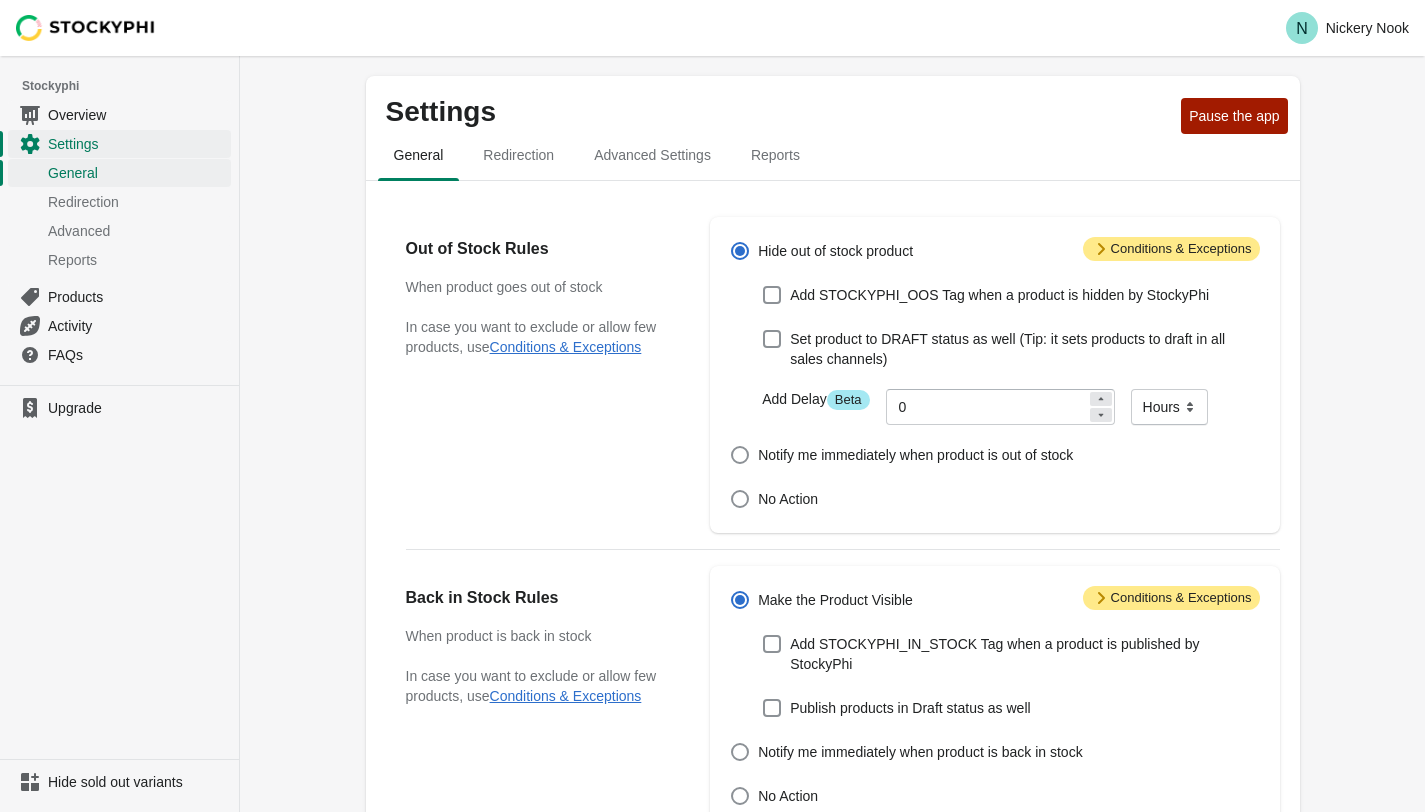 scroll, scrollTop: 0, scrollLeft: 0, axis: both 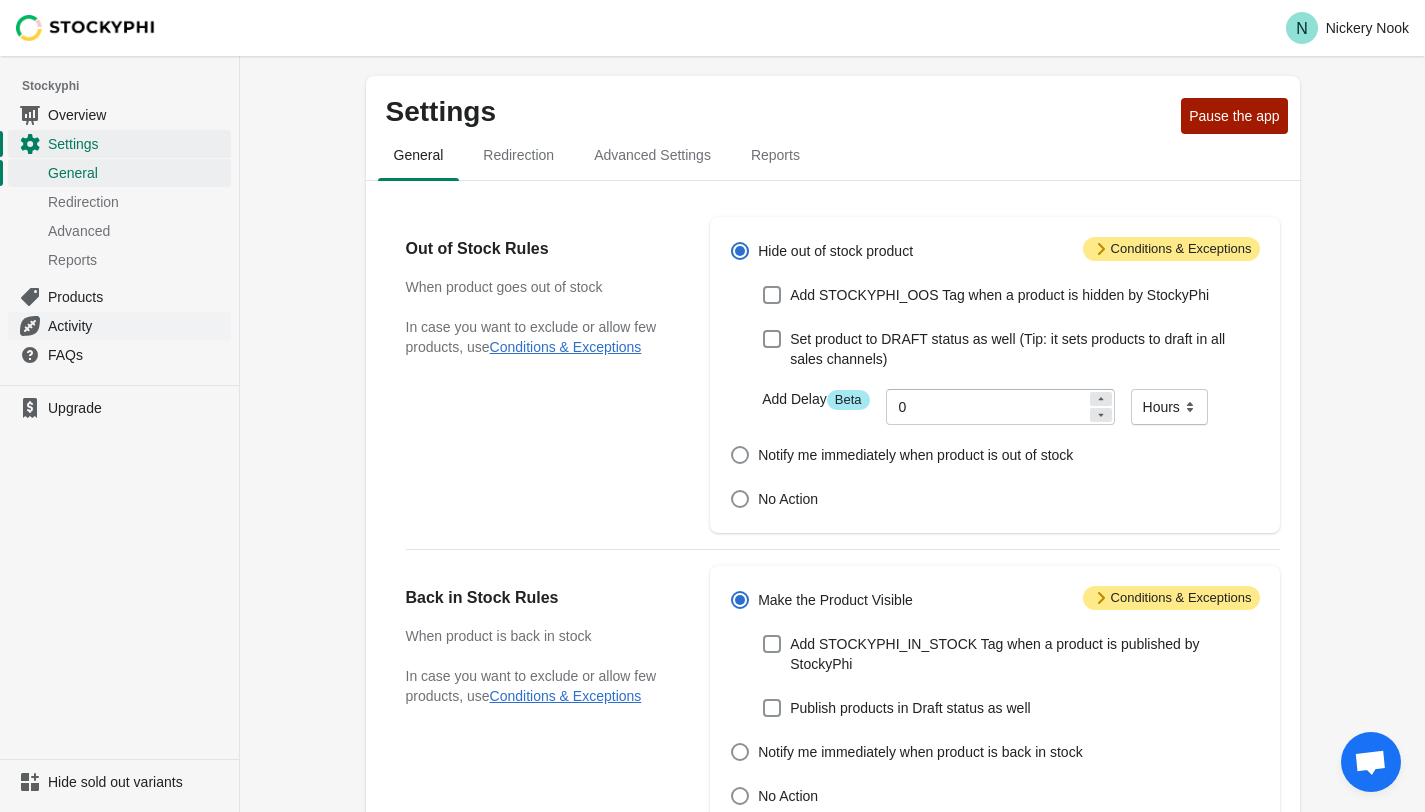 click on "Activity" at bounding box center [137, 326] 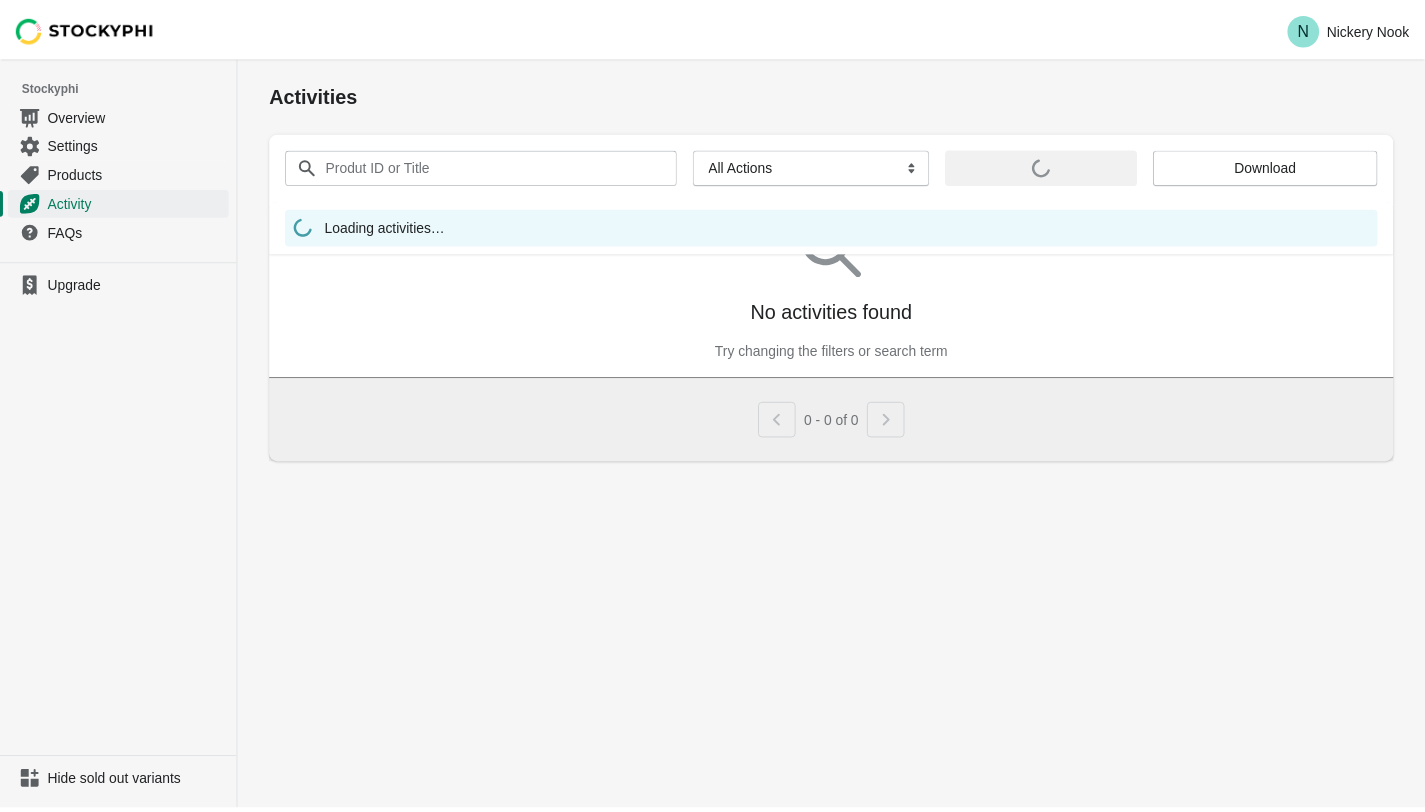 scroll, scrollTop: 0, scrollLeft: 0, axis: both 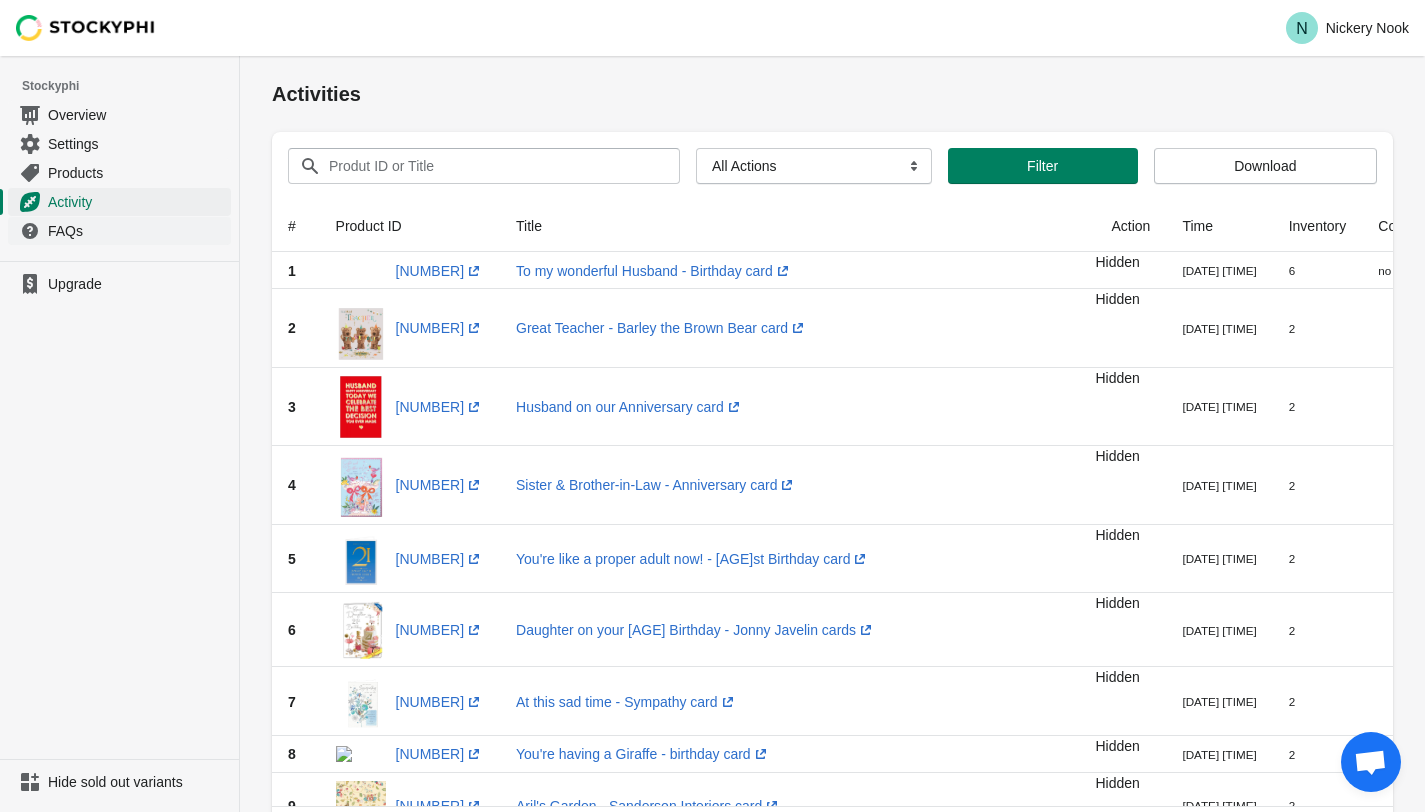 click on "FAQs" at bounding box center [137, 231] 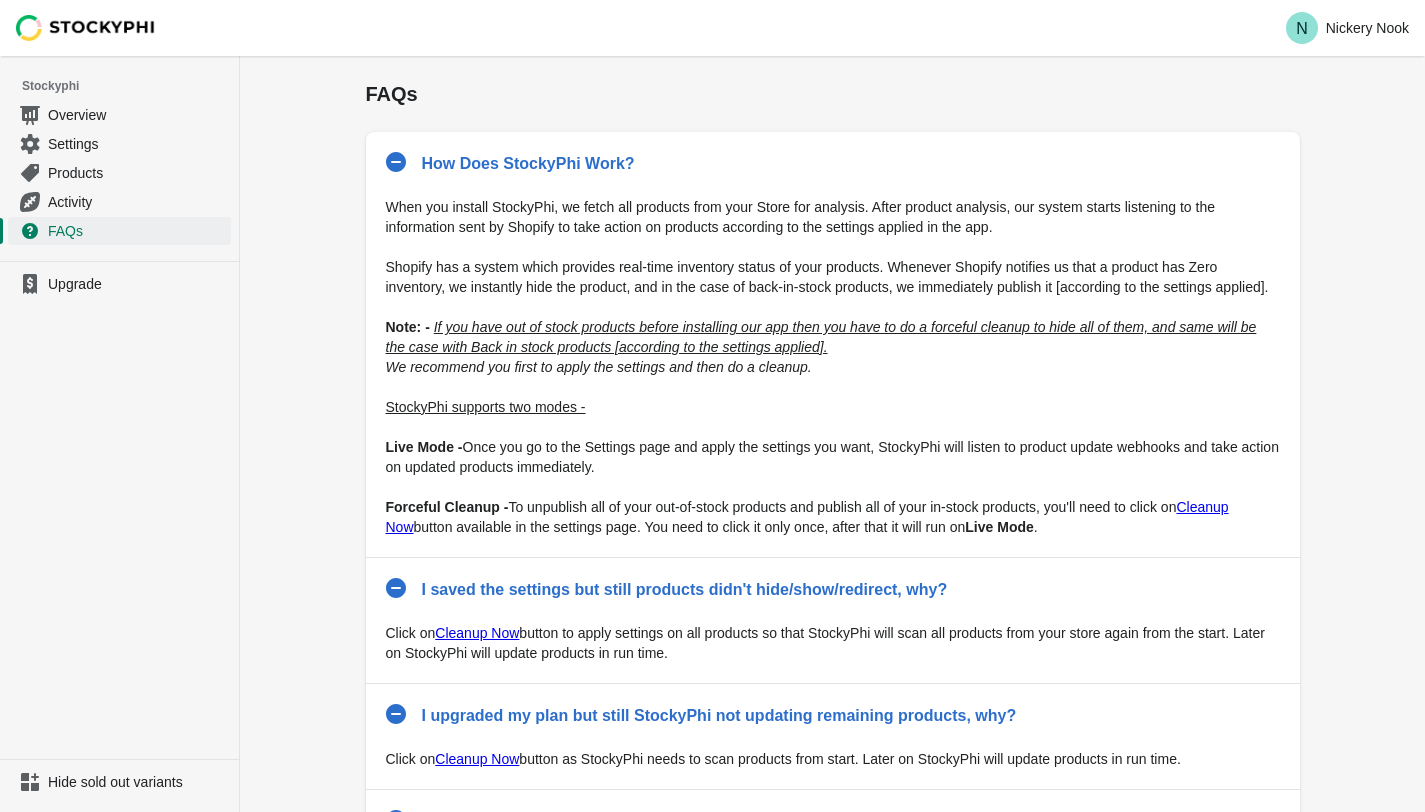 scroll, scrollTop: 0, scrollLeft: 0, axis: both 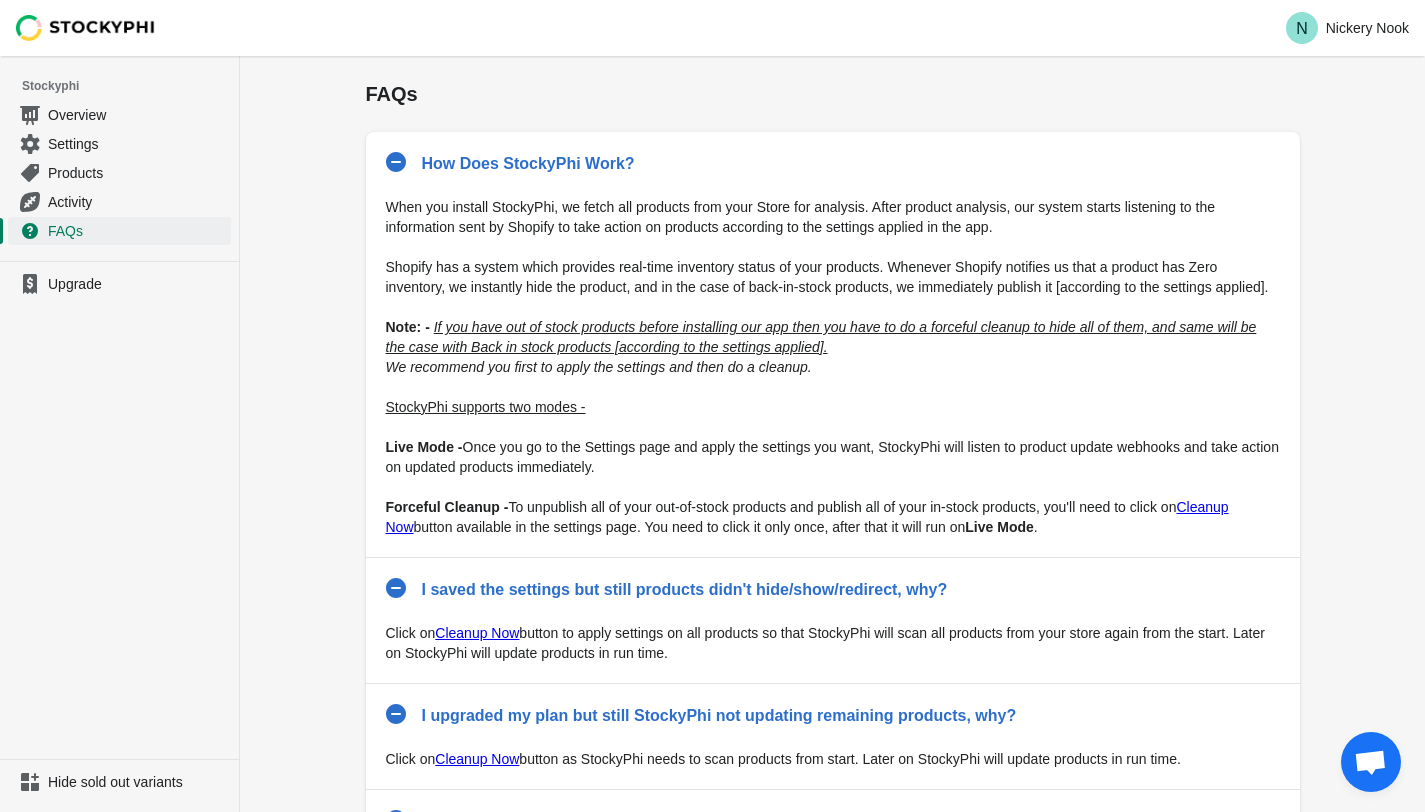 drag, startPoint x: 811, startPoint y: 670, endPoint x: 724, endPoint y: 657, distance: 87.965904 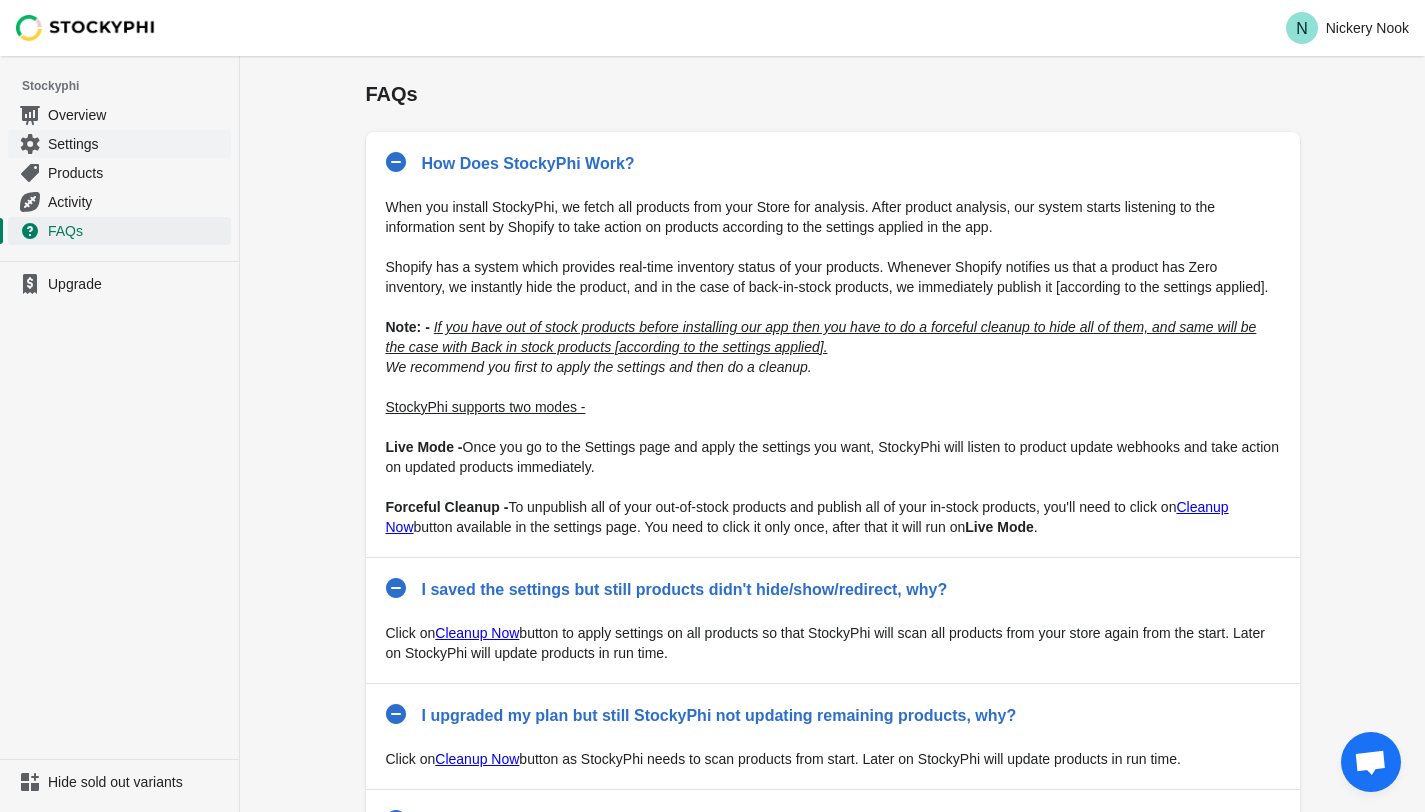 click on "Settings" at bounding box center [137, 144] 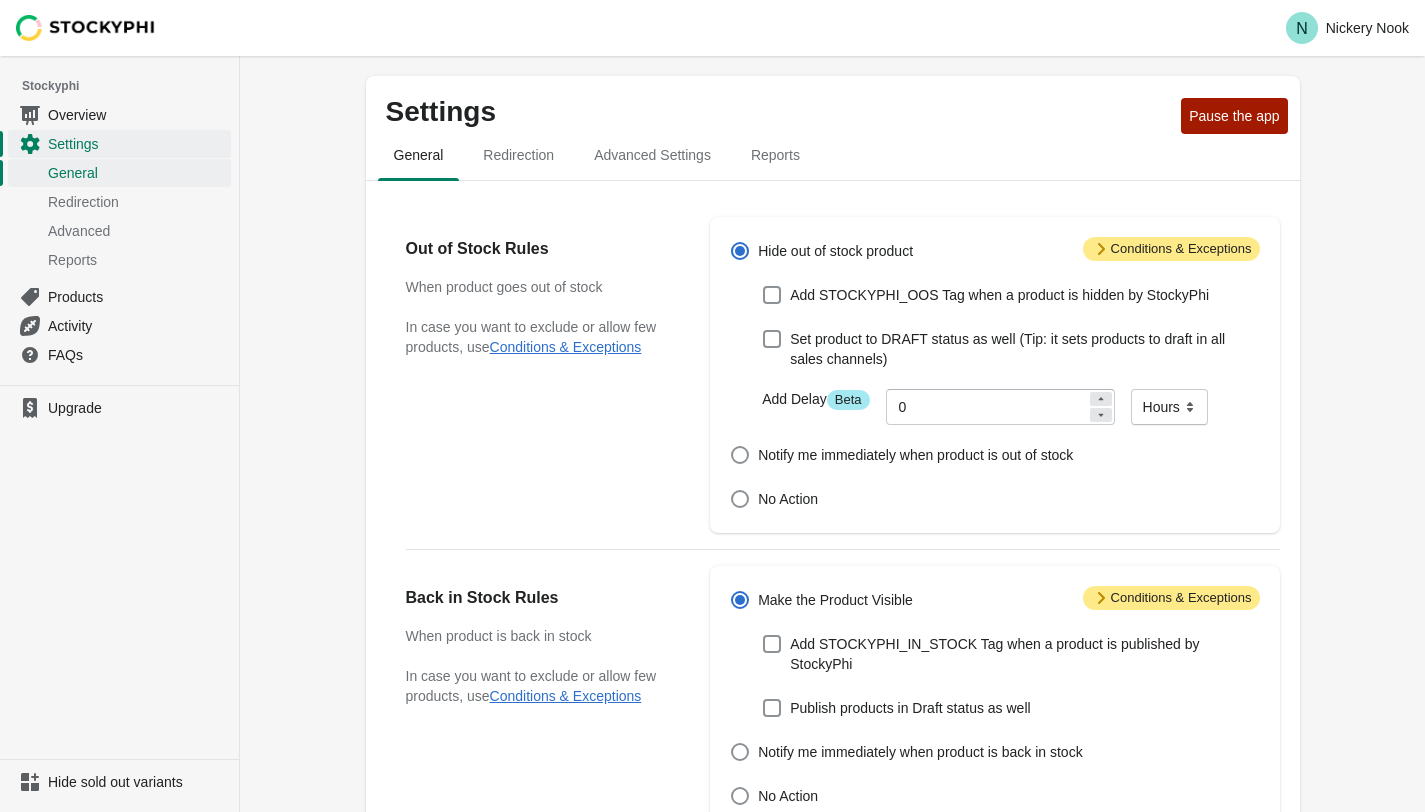 scroll, scrollTop: 0, scrollLeft: 0, axis: both 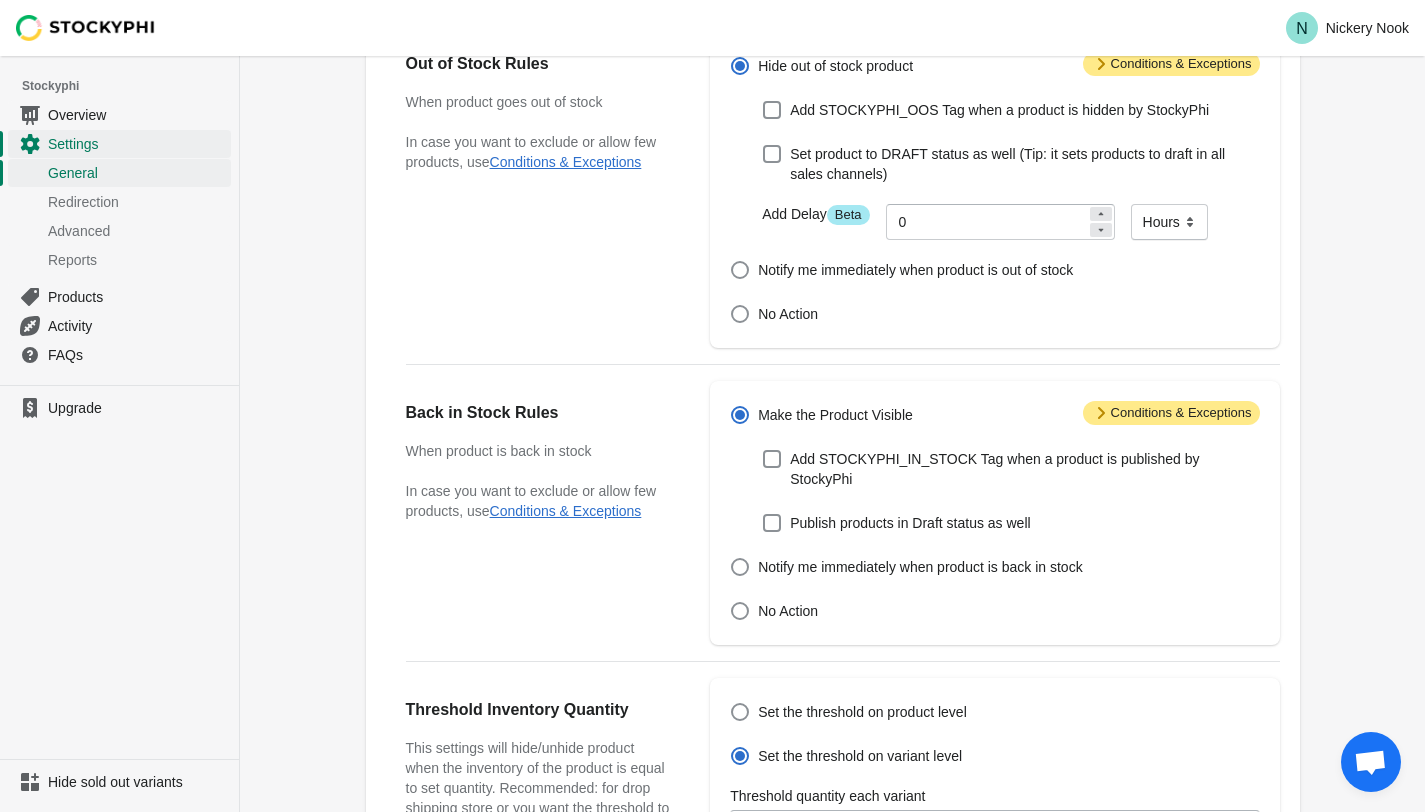 click at bounding box center (1101, 64) 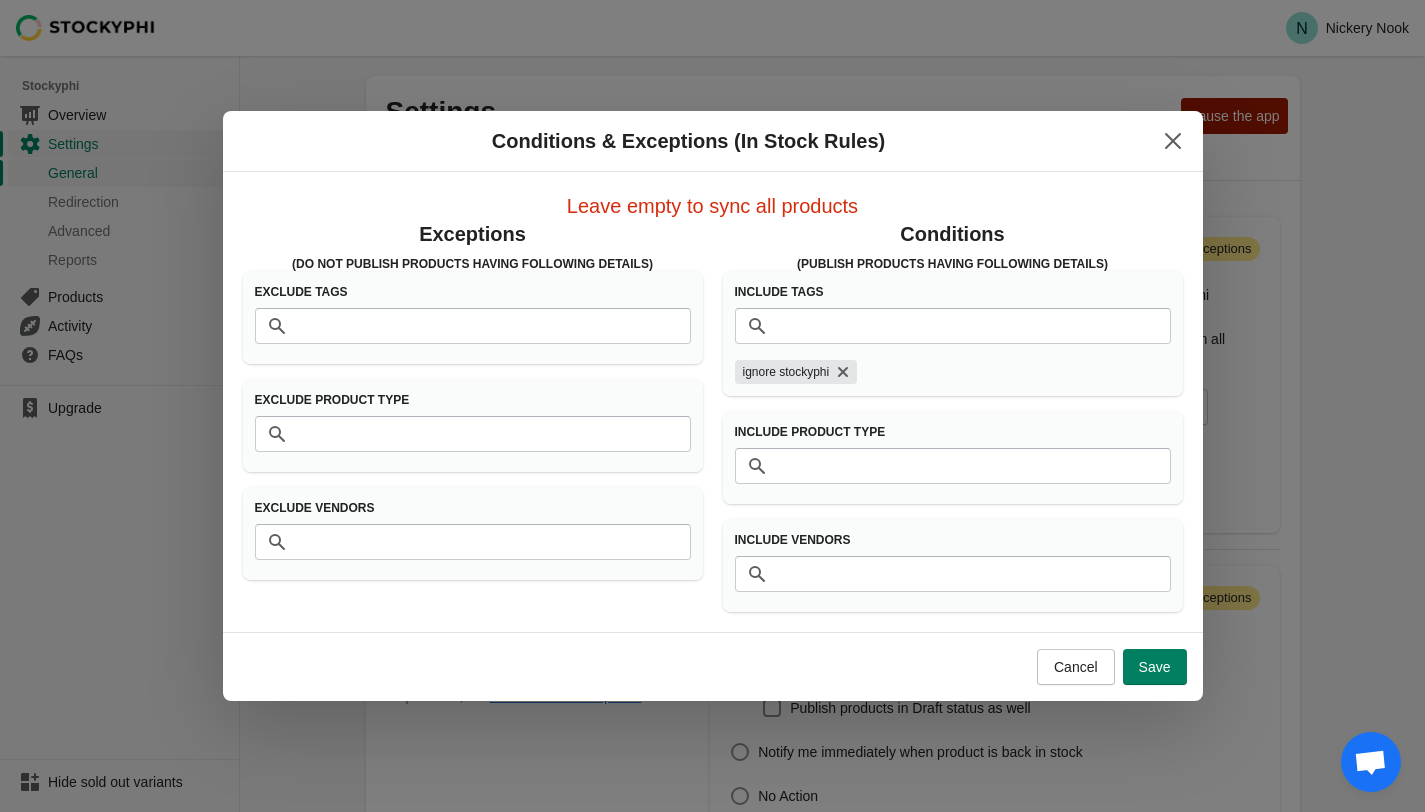 scroll, scrollTop: 185, scrollLeft: 0, axis: vertical 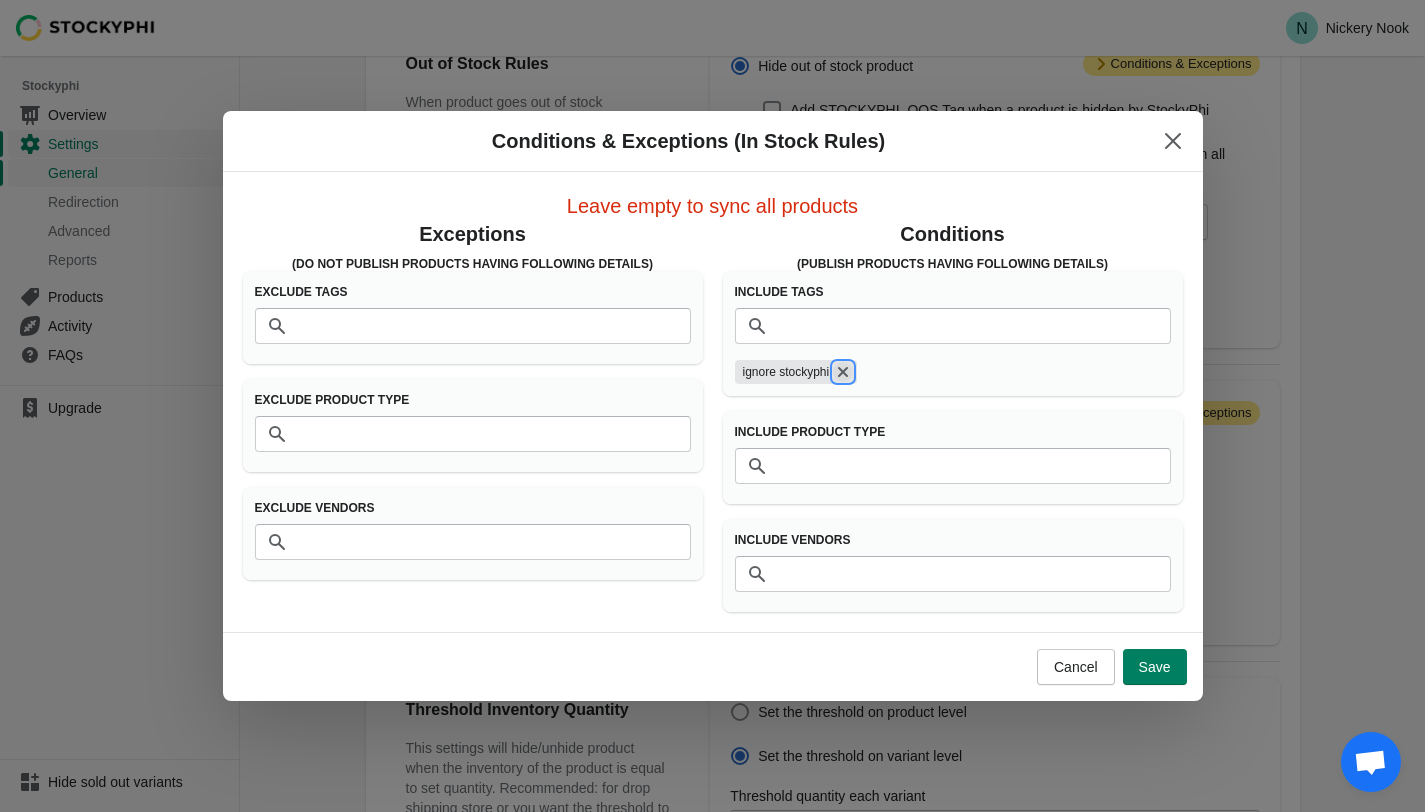 click at bounding box center (843, 372) 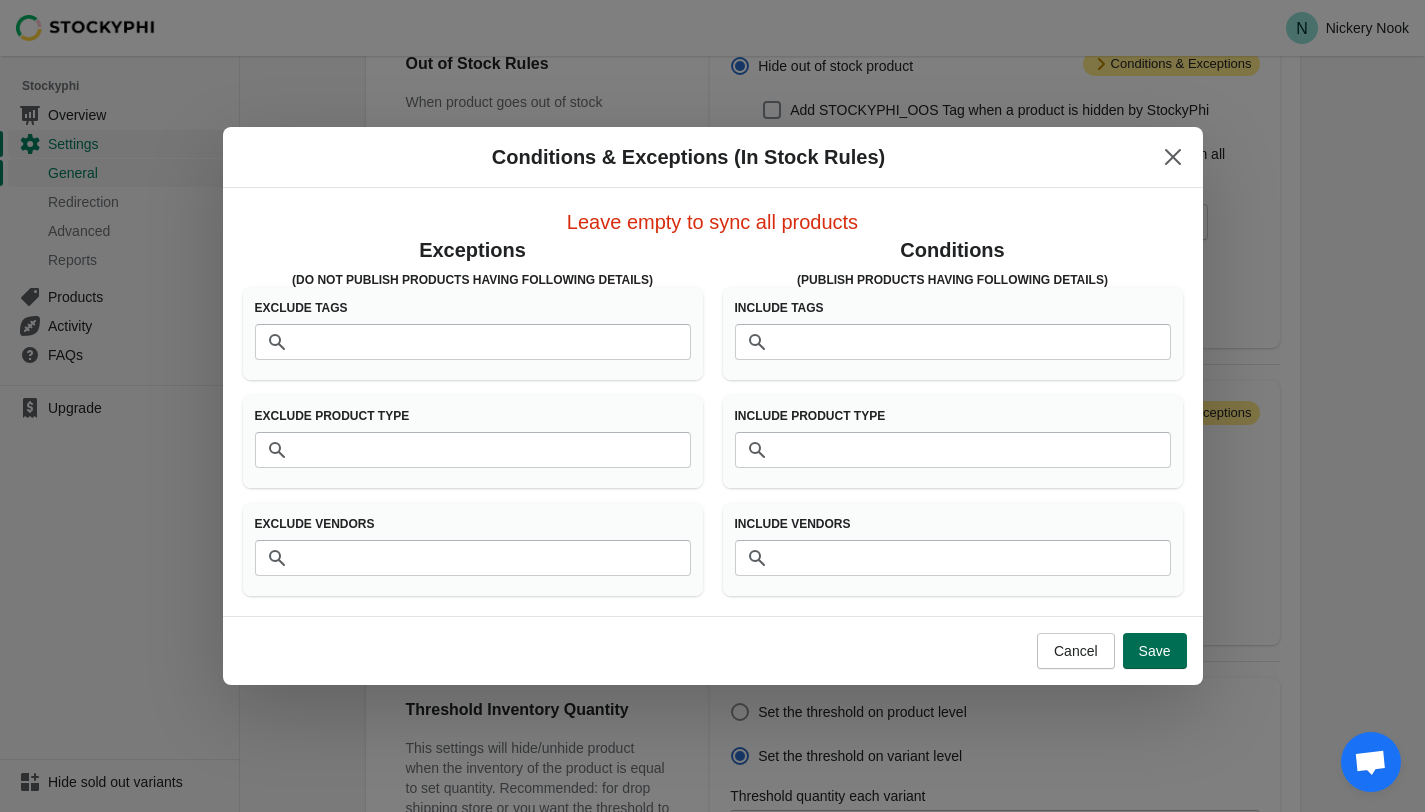 click on "Save" at bounding box center (1155, 651) 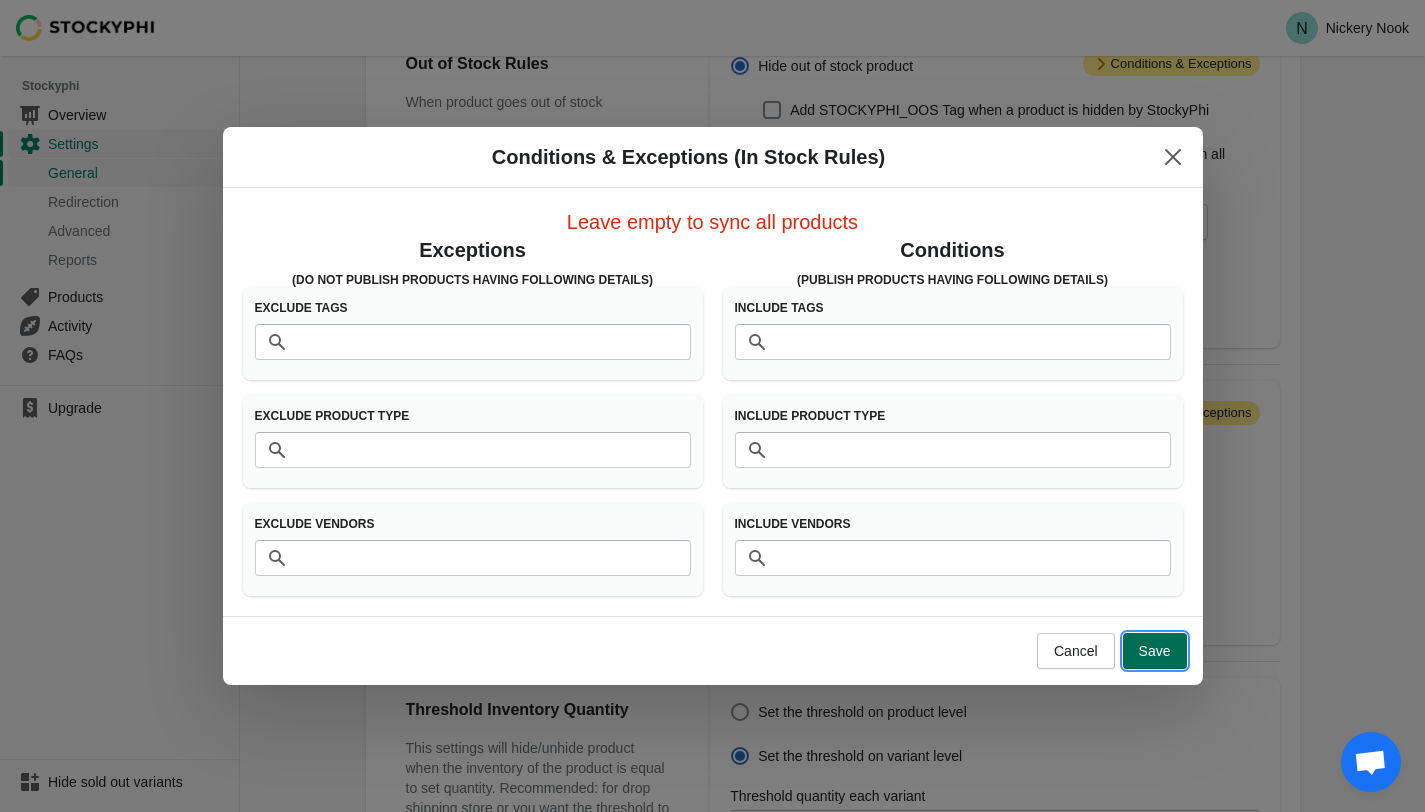 click on "Save" at bounding box center (1155, 651) 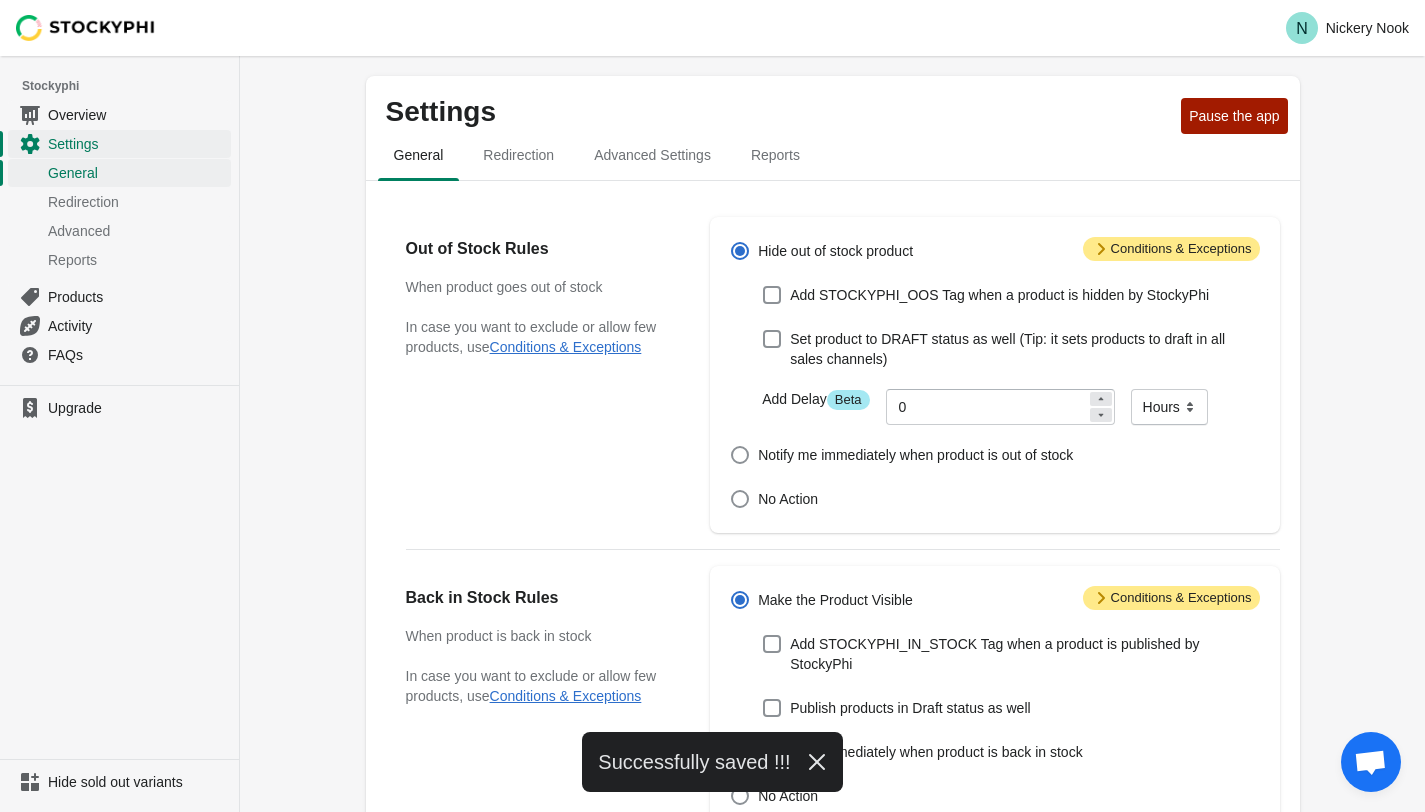 scroll, scrollTop: 185, scrollLeft: 0, axis: vertical 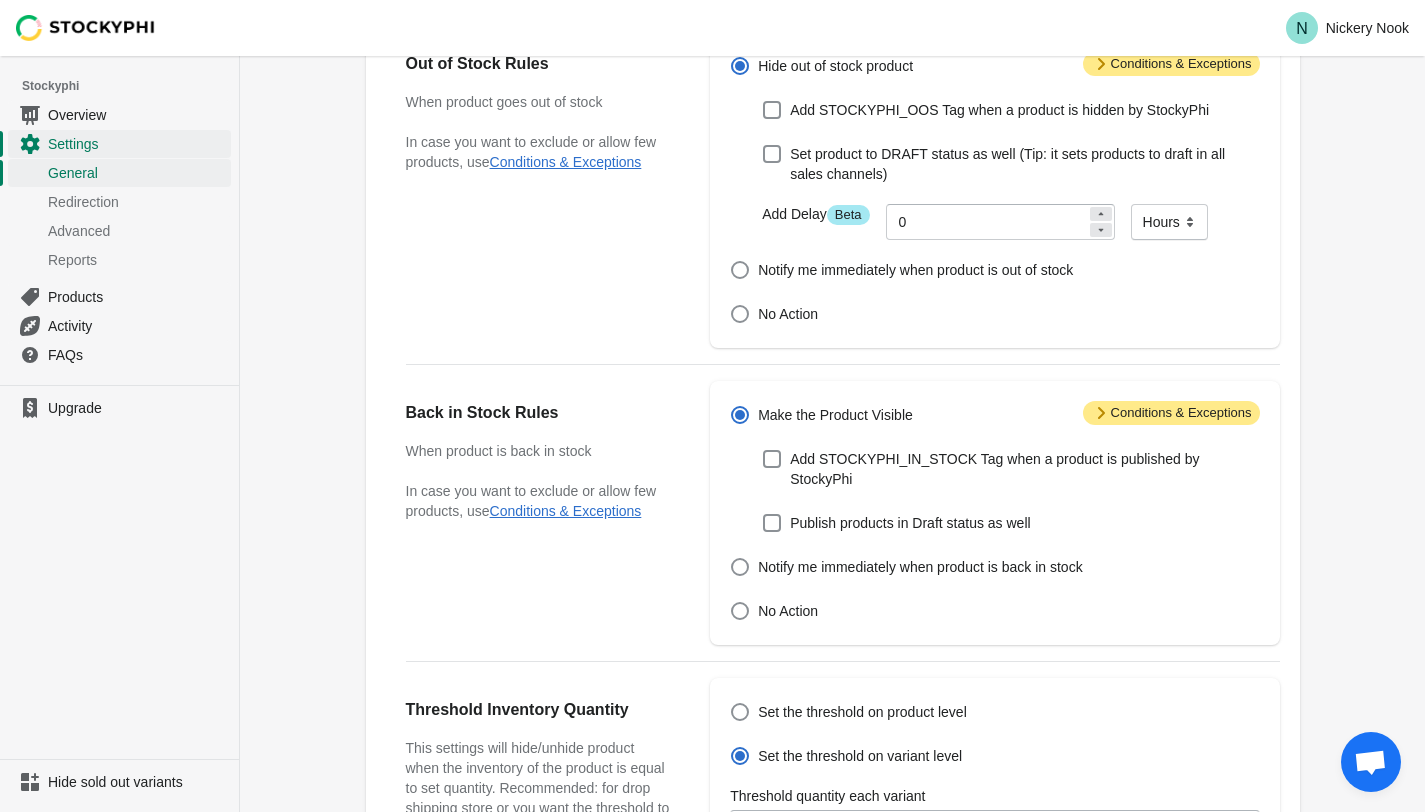 click on "Attention  Conditions & Exceptions" at bounding box center [1171, 64] 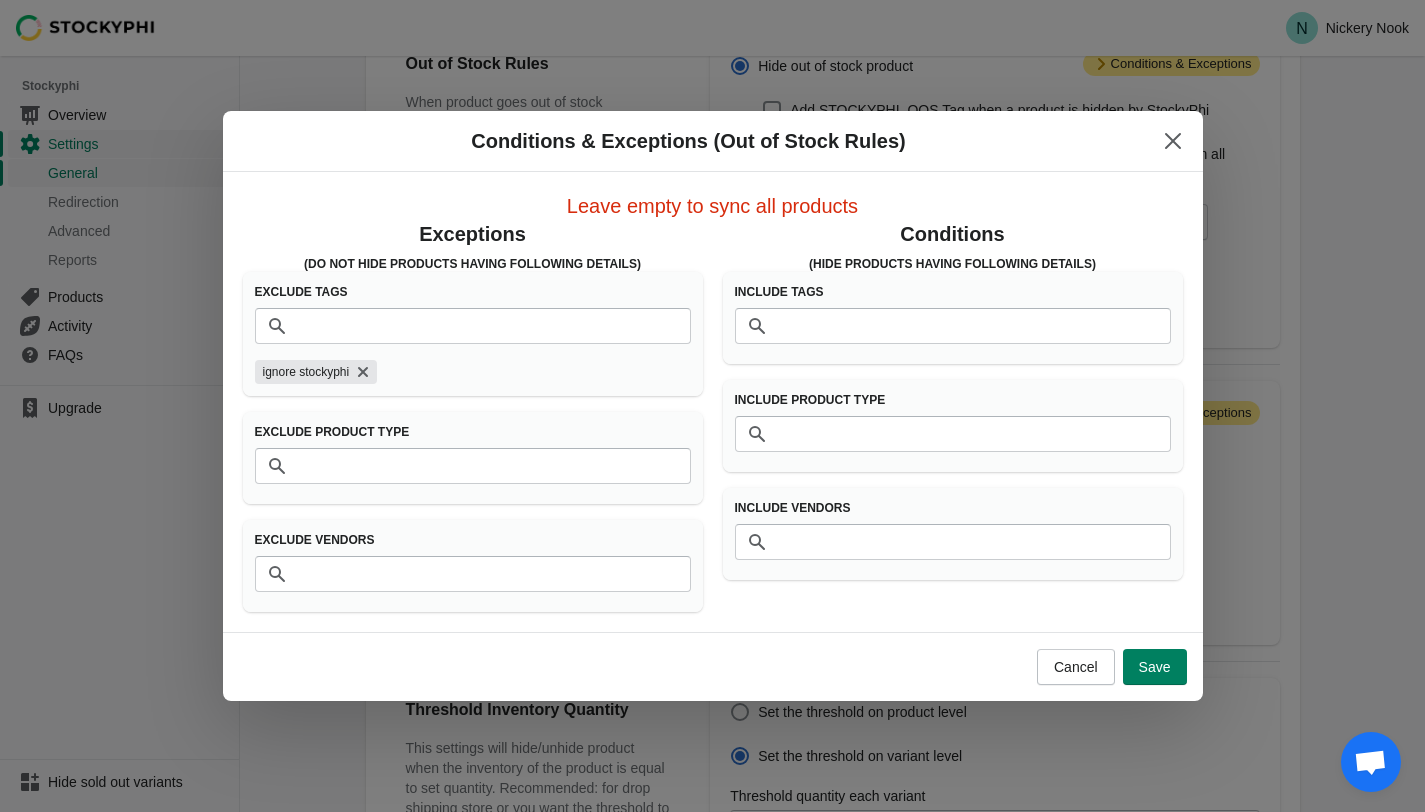 scroll, scrollTop: 0, scrollLeft: 0, axis: both 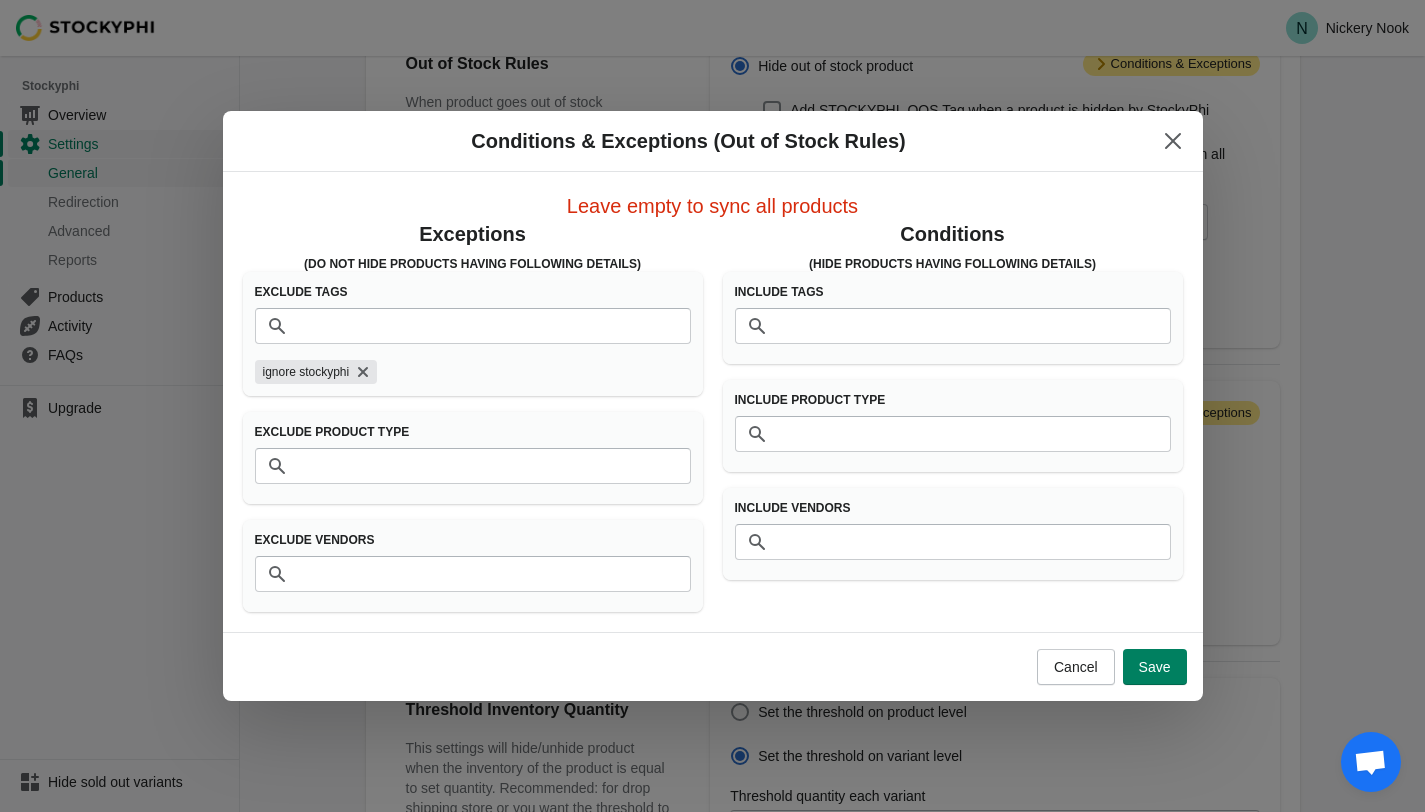click on "ignore stockyphi" at bounding box center (316, 372) 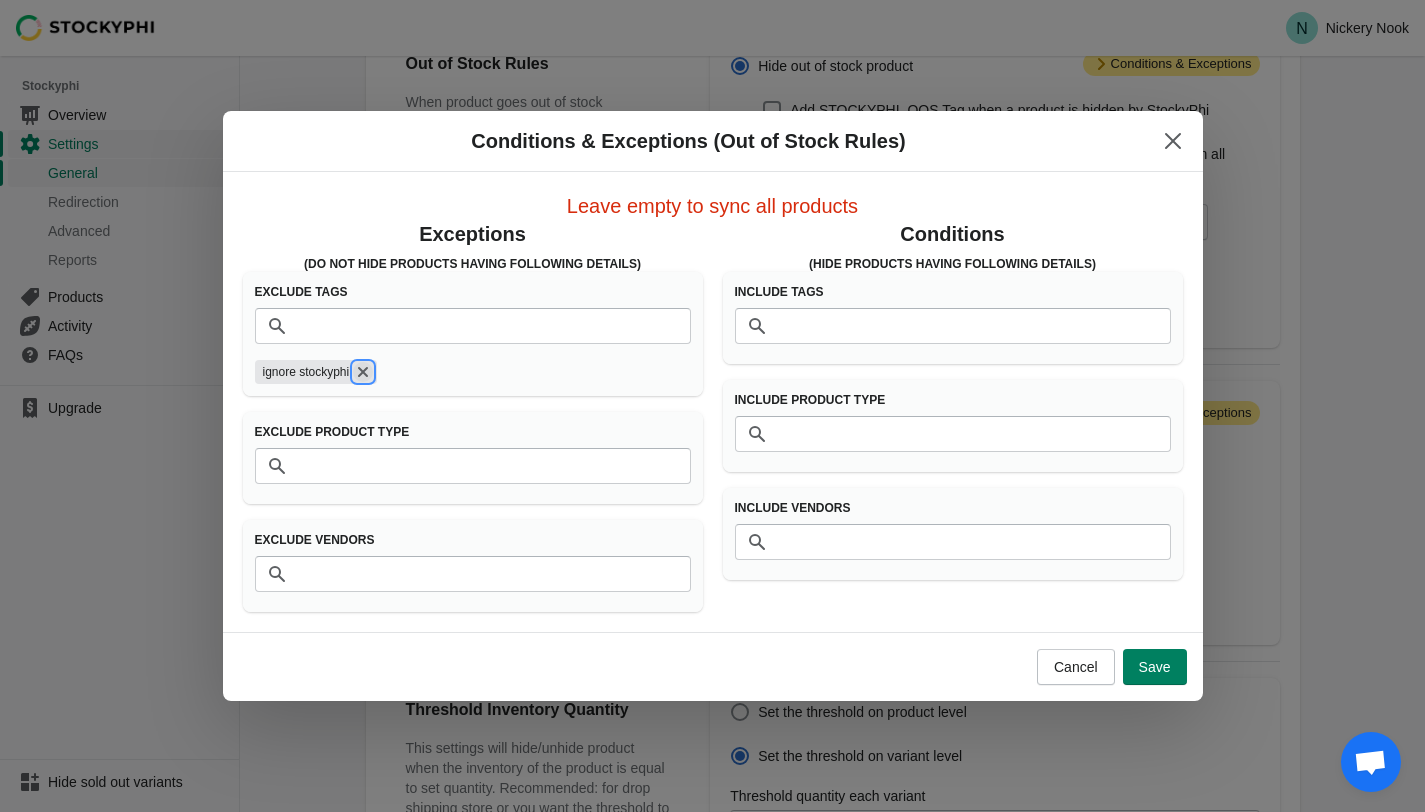 click at bounding box center (363, 372) 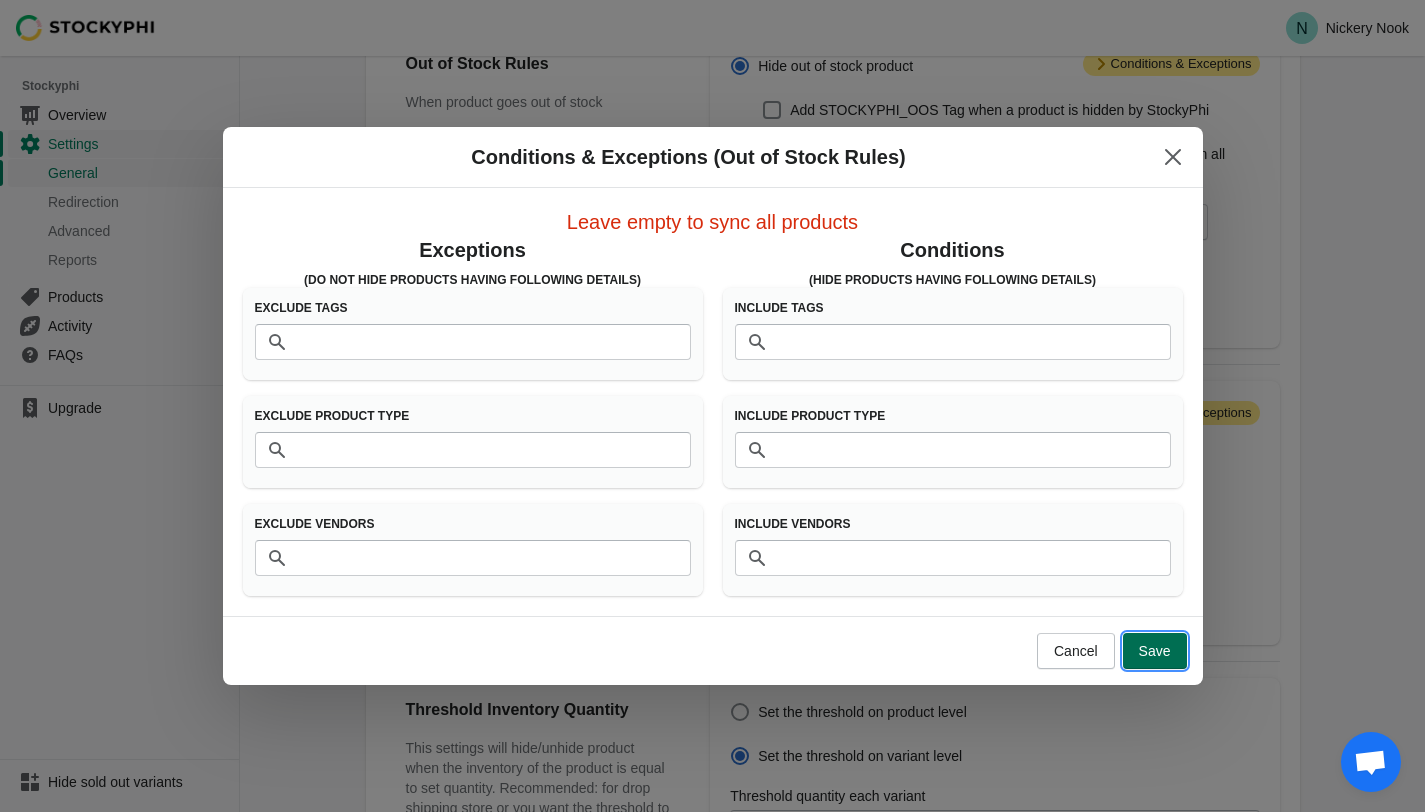 click on "Save" at bounding box center [1155, 651] 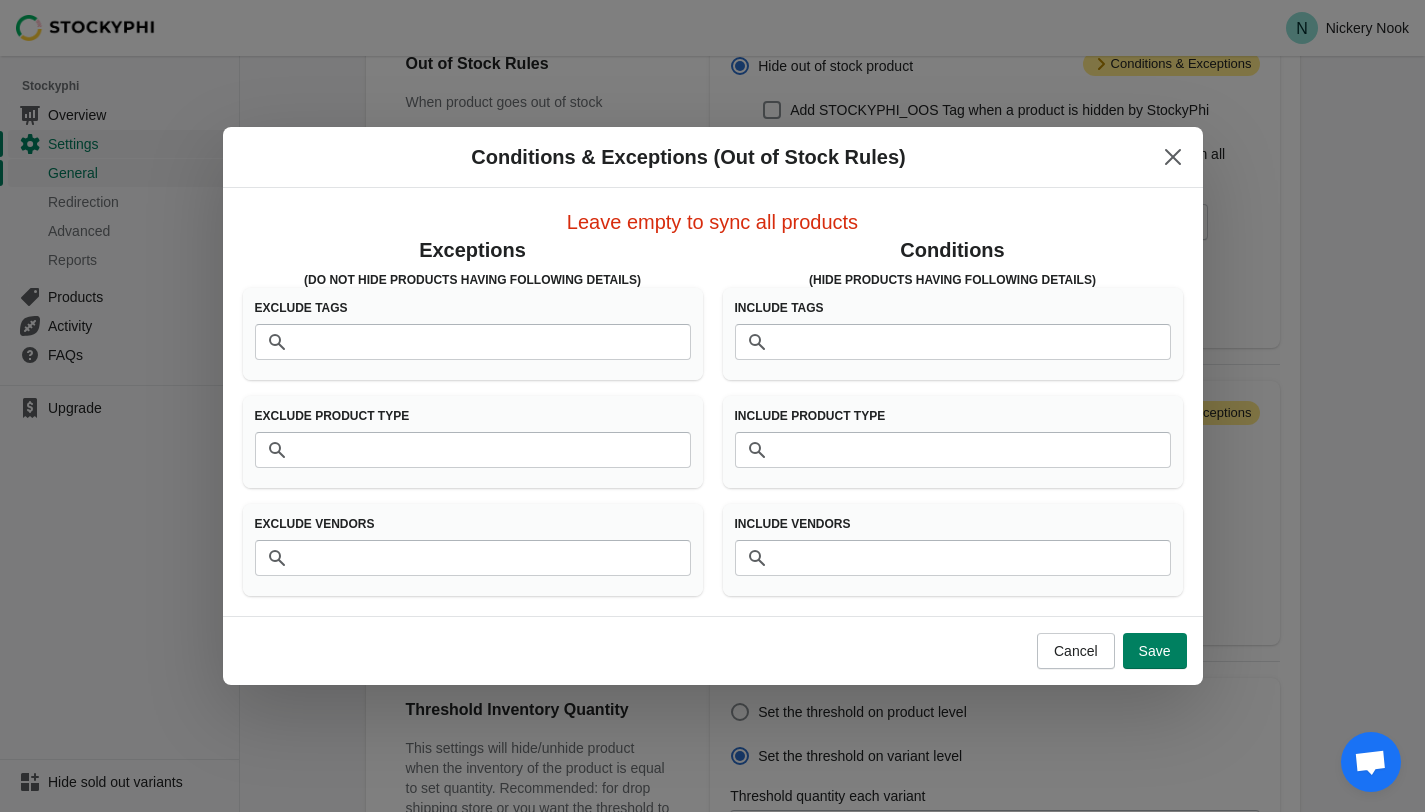 scroll, scrollTop: 185, scrollLeft: 0, axis: vertical 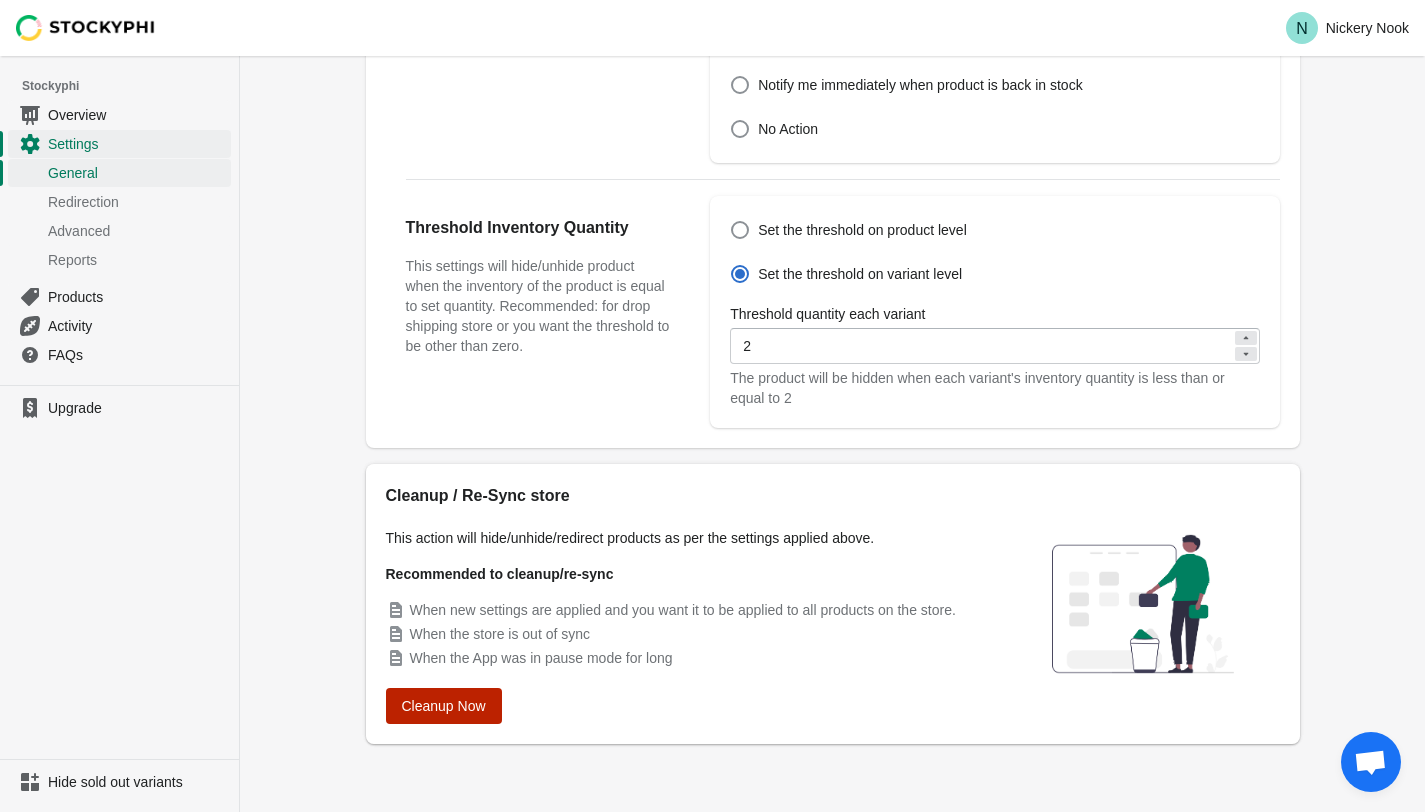click on "Cleanup Now" at bounding box center (444, 706) 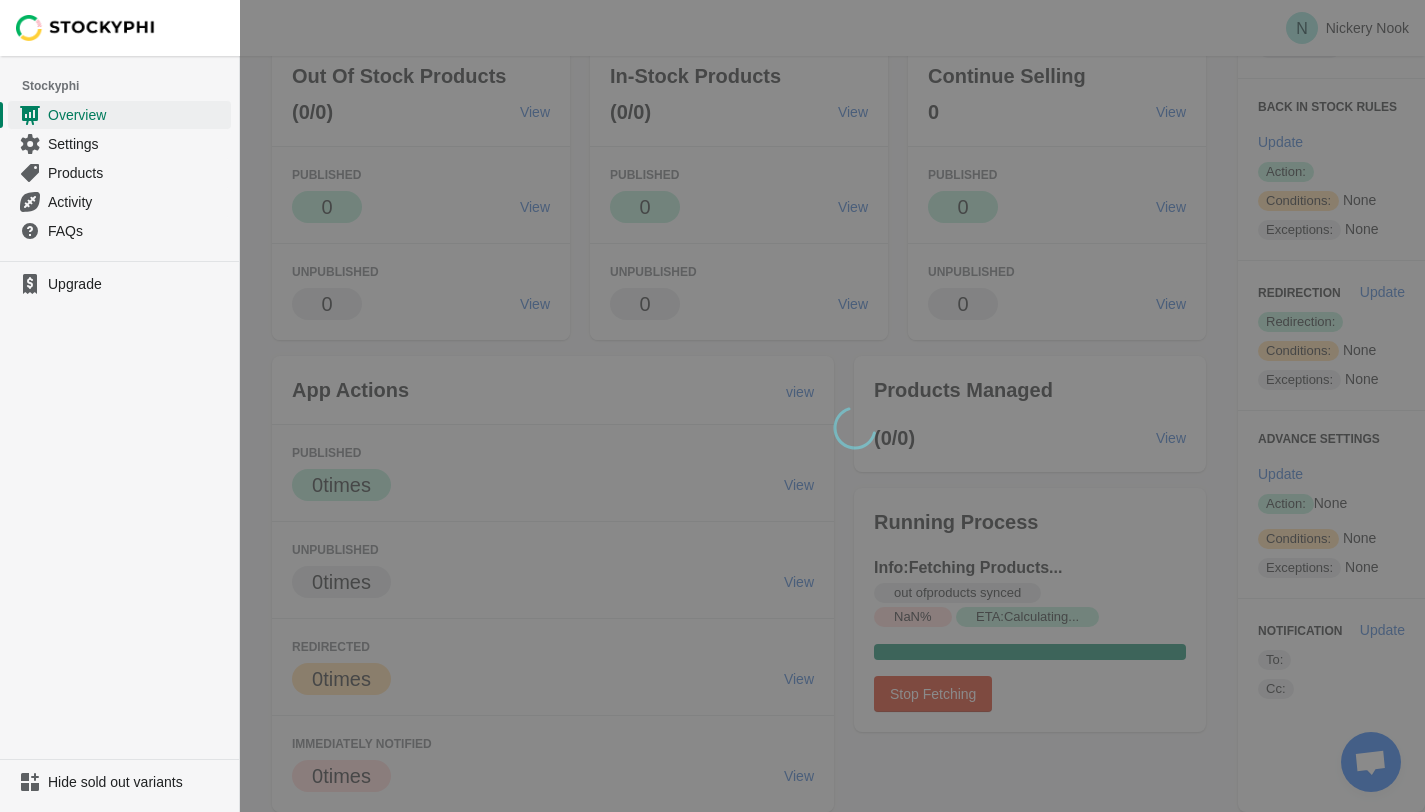 scroll, scrollTop: 0, scrollLeft: 0, axis: both 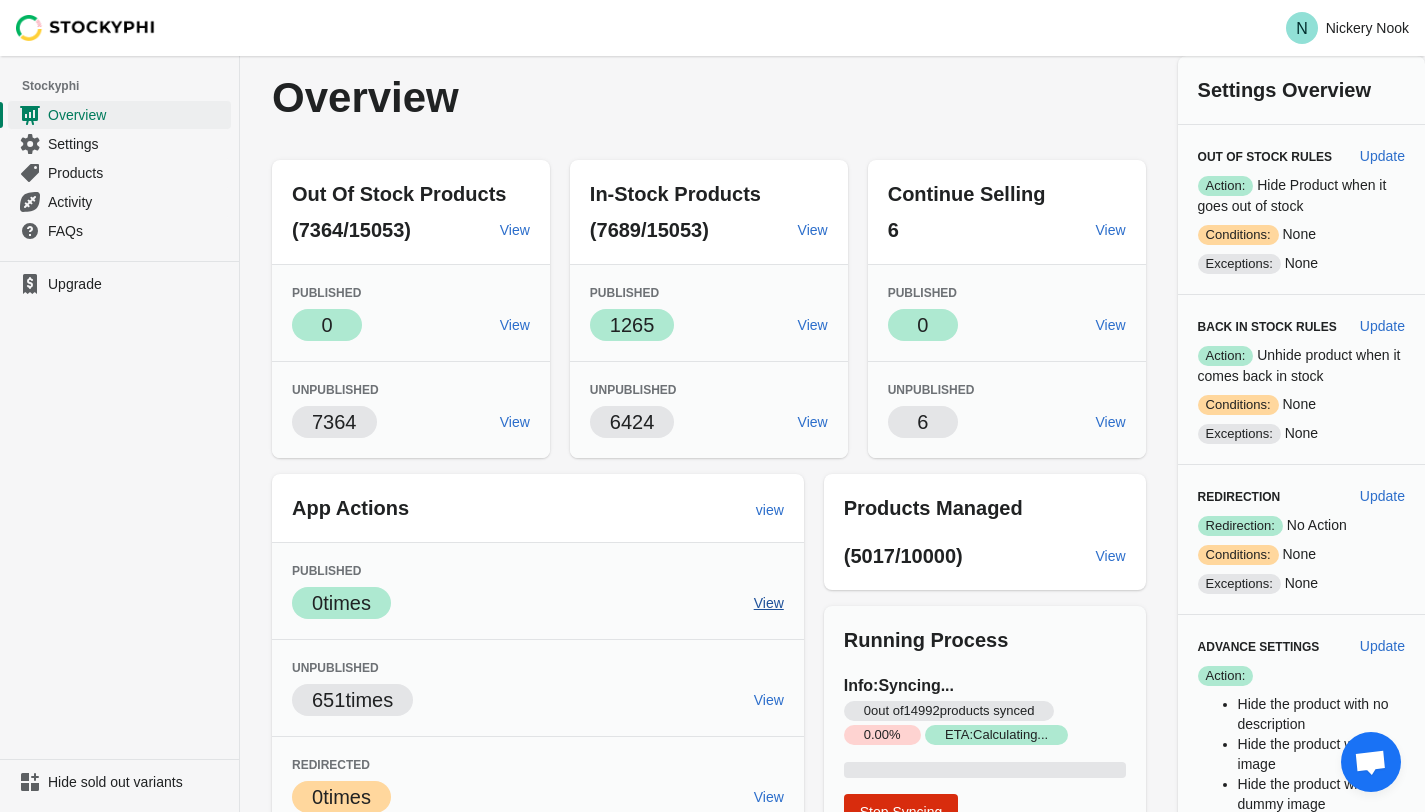 click on "View" at bounding box center [769, 603] 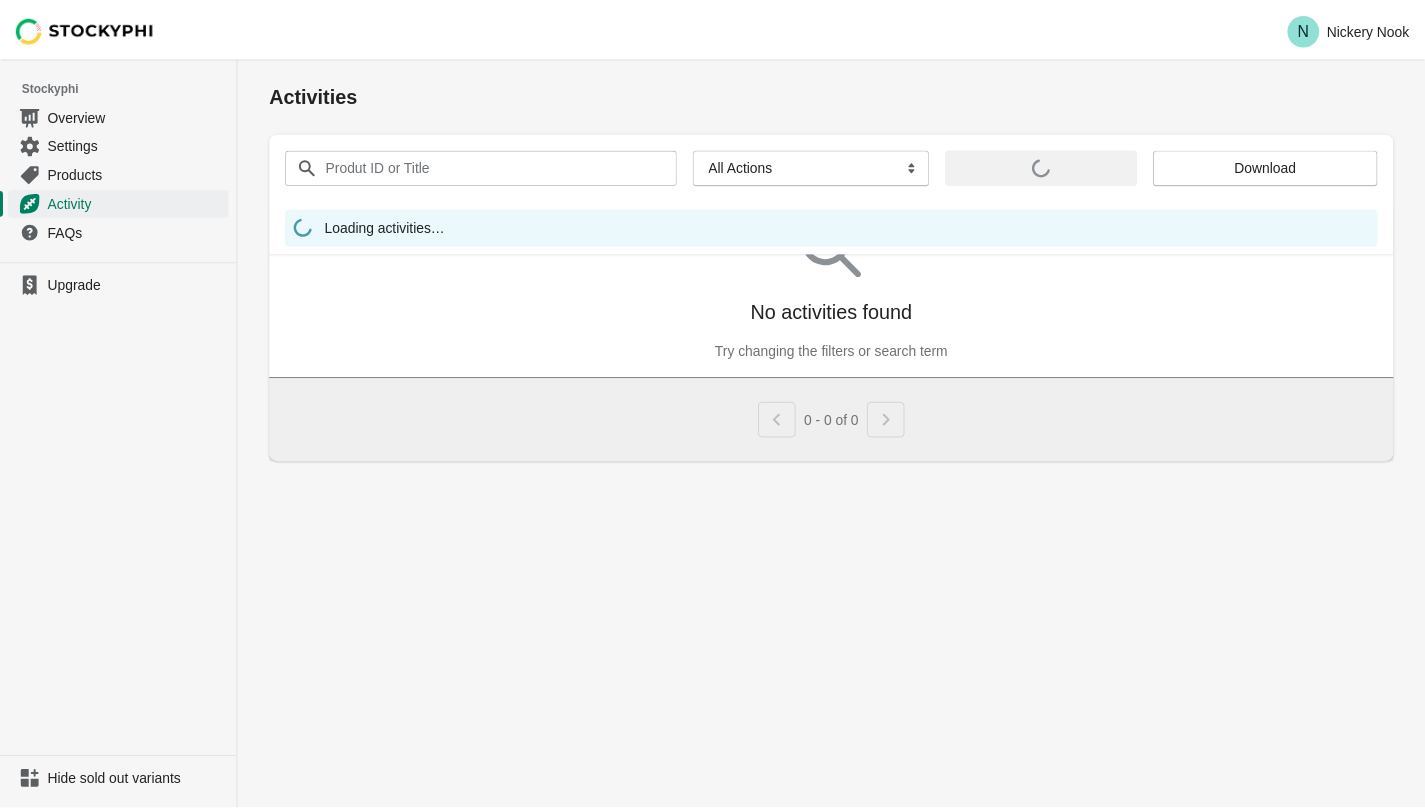 scroll, scrollTop: 0, scrollLeft: 0, axis: both 